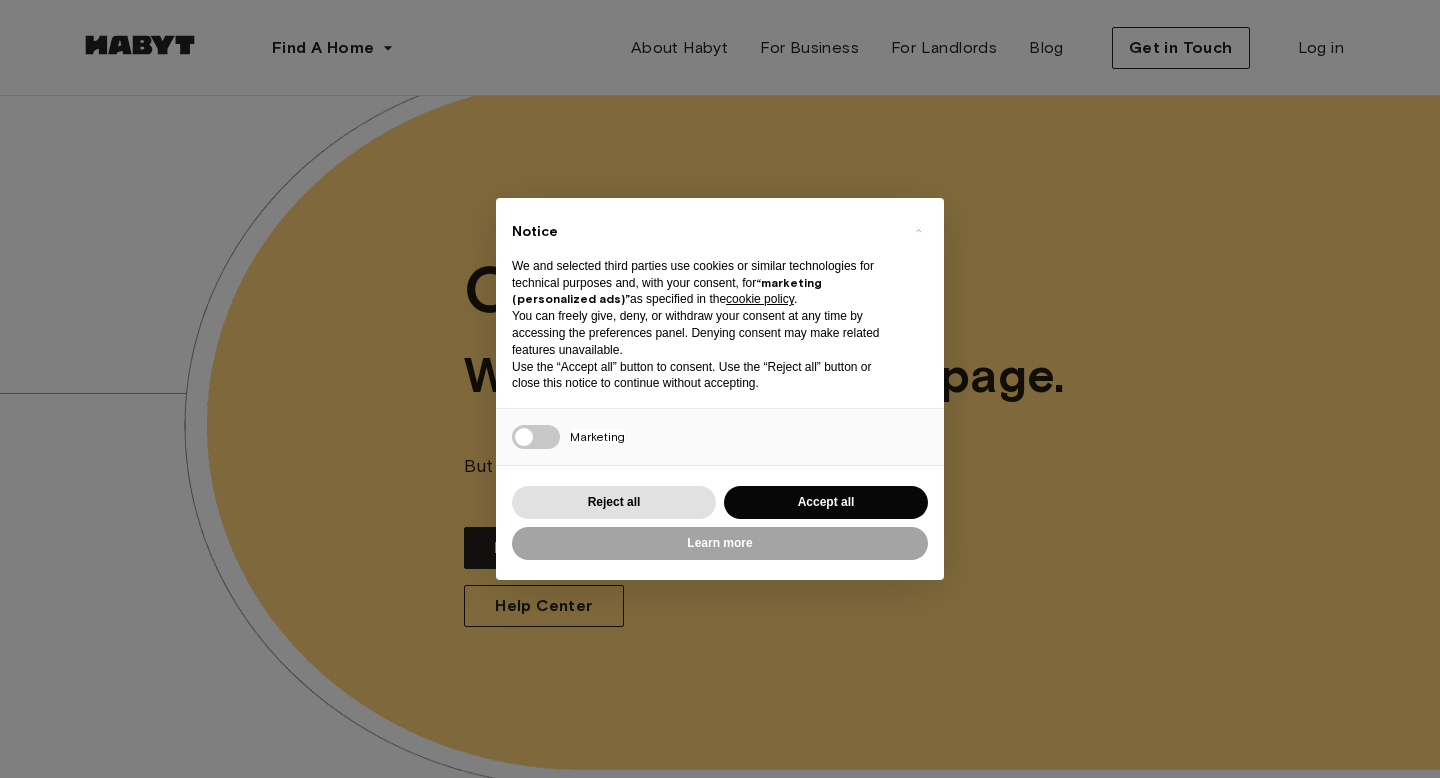scroll, scrollTop: 0, scrollLeft: 0, axis: both 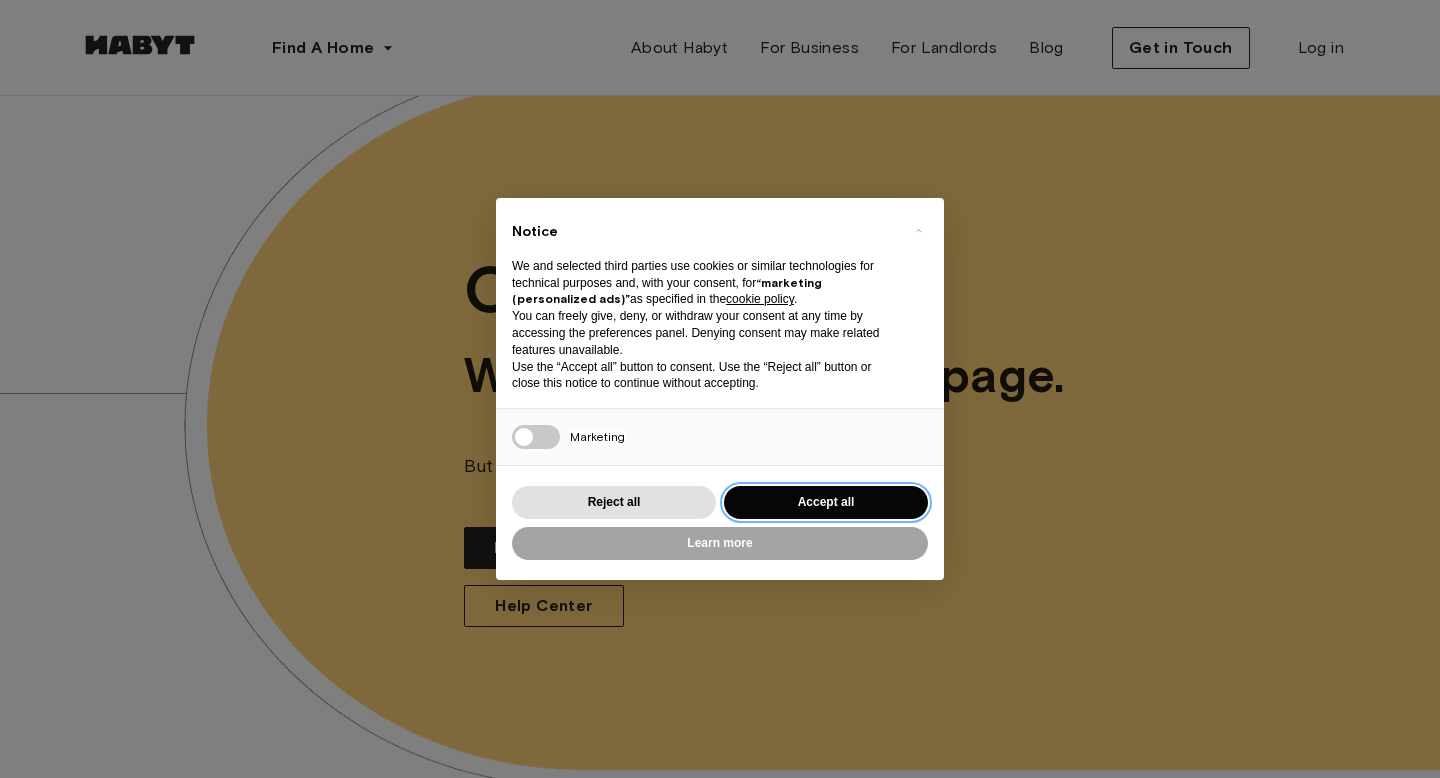 click on "Accept all" at bounding box center [826, 502] 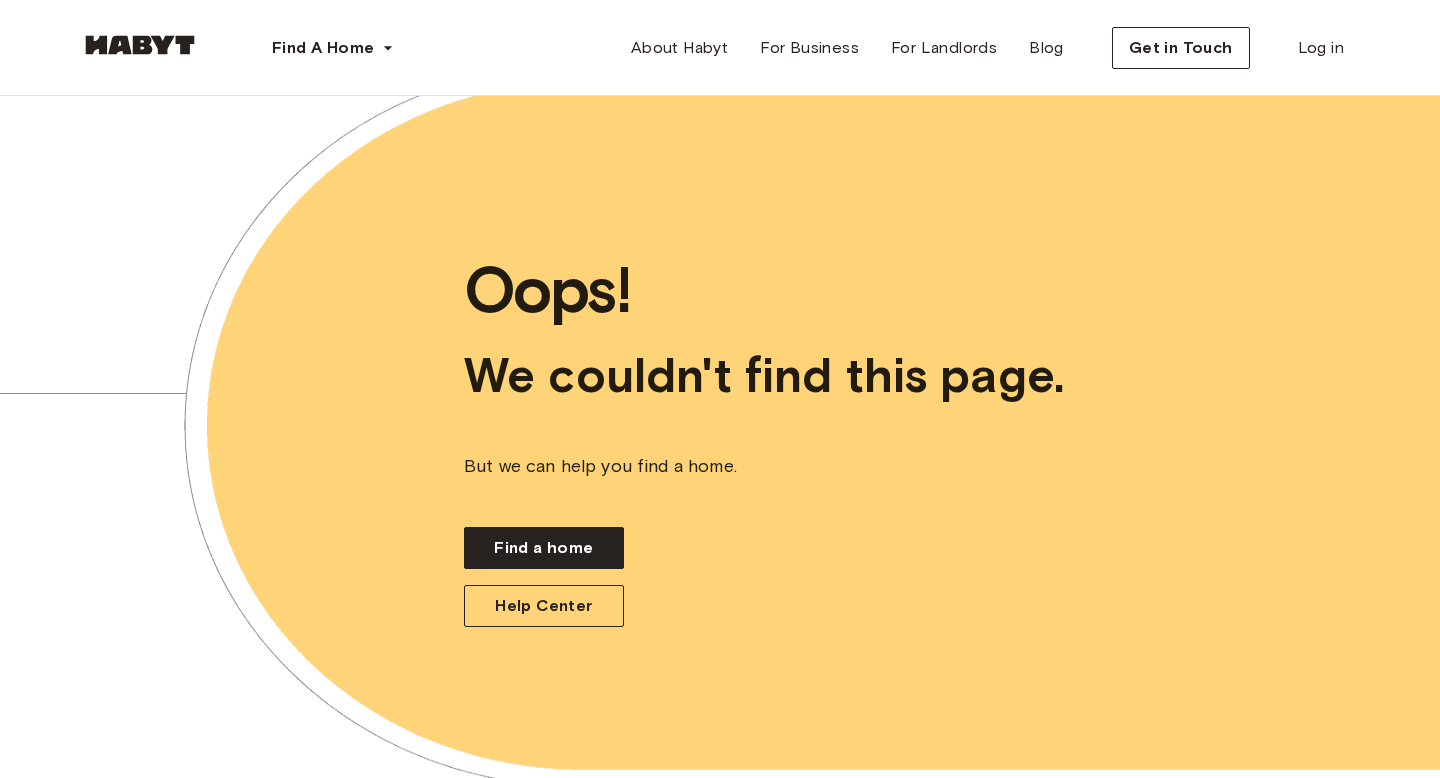 scroll, scrollTop: 0, scrollLeft: 0, axis: both 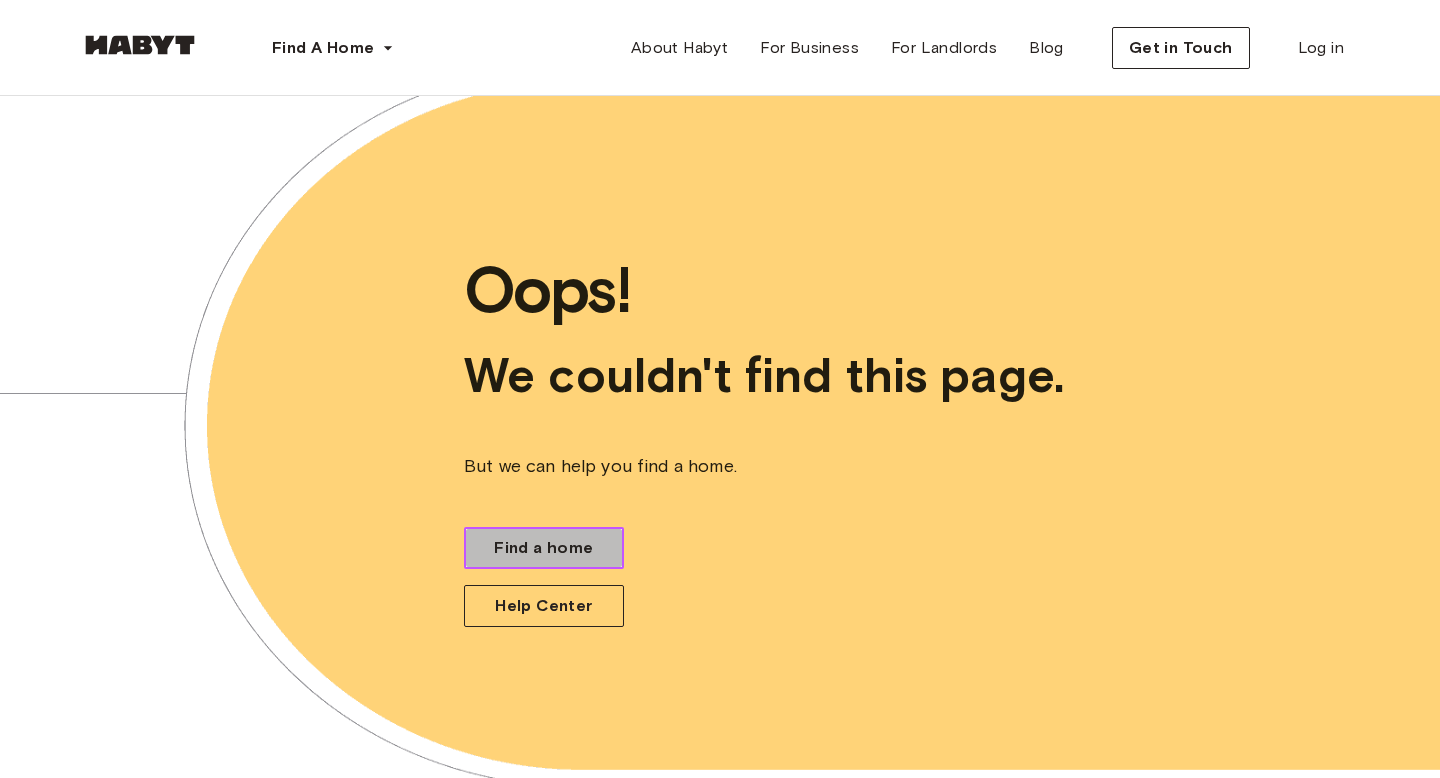 click on "Find a home" at bounding box center (543, 548) 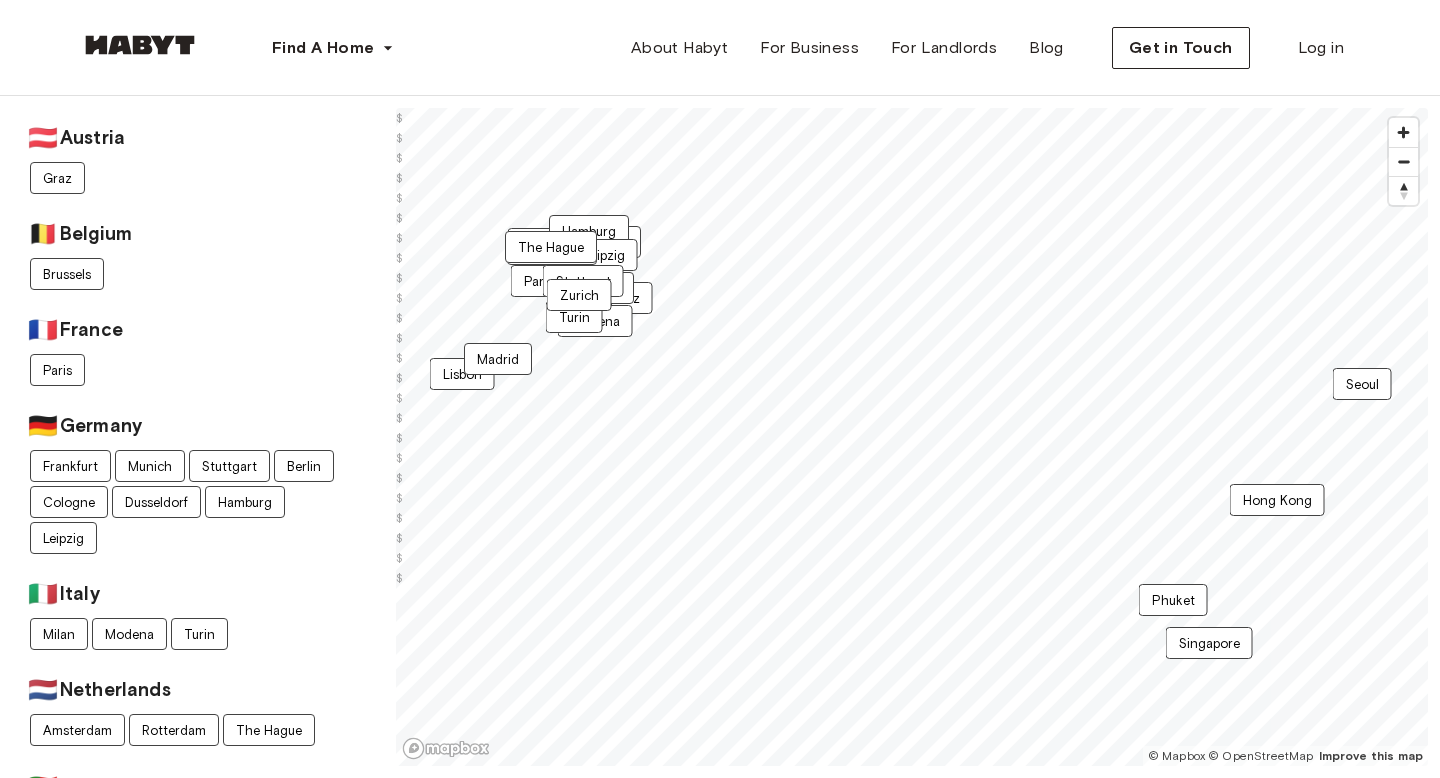scroll, scrollTop: 70, scrollLeft: 0, axis: vertical 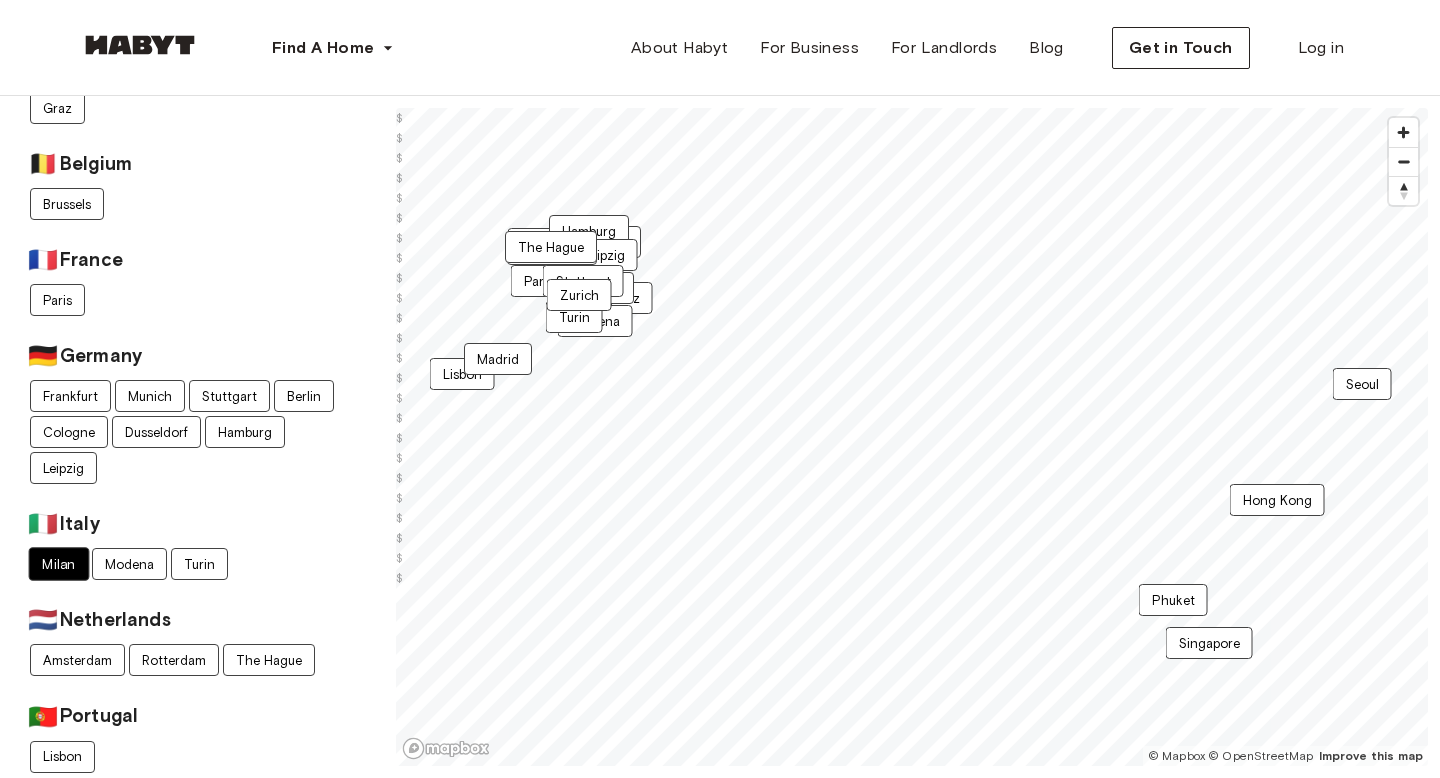 click on "Milan" at bounding box center (59, 565) 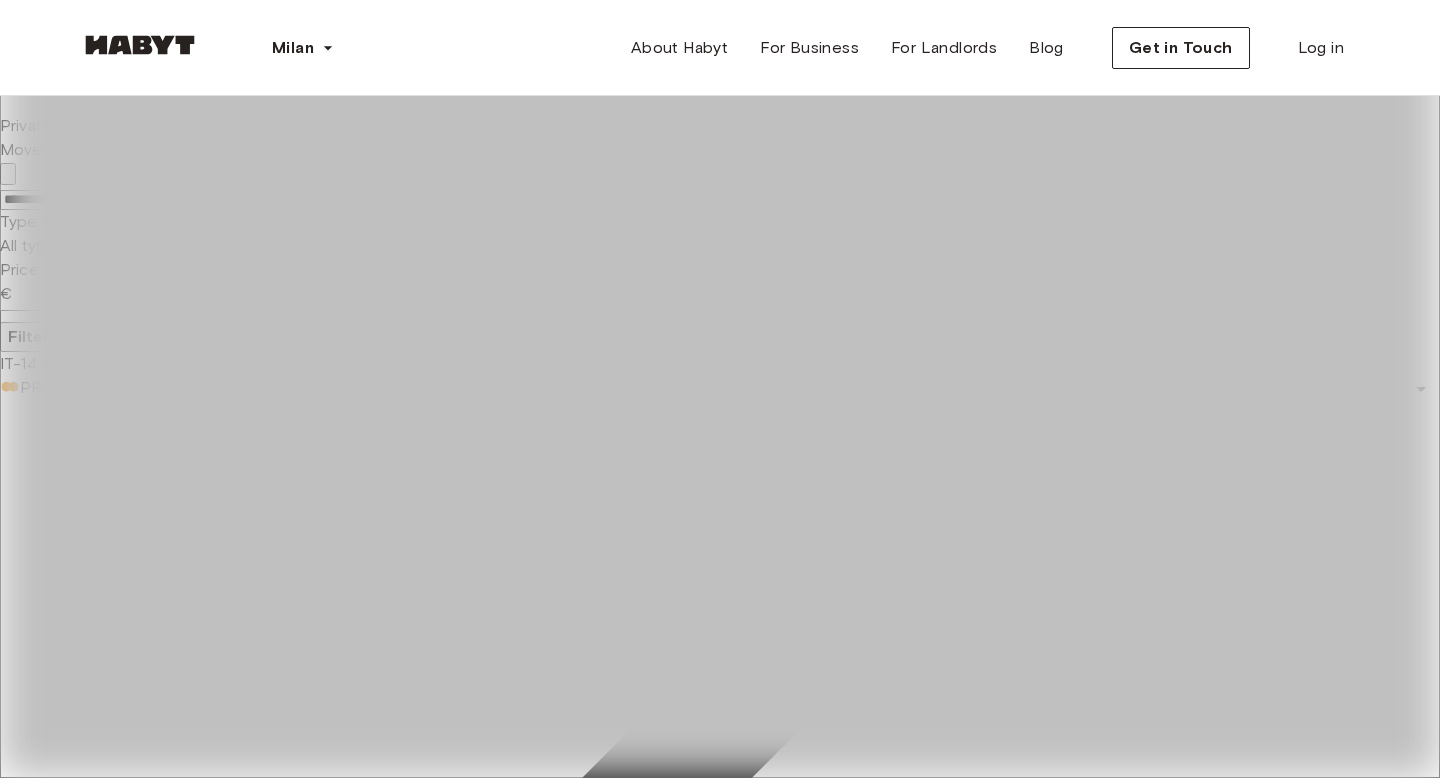 scroll, scrollTop: 464, scrollLeft: 0, axis: vertical 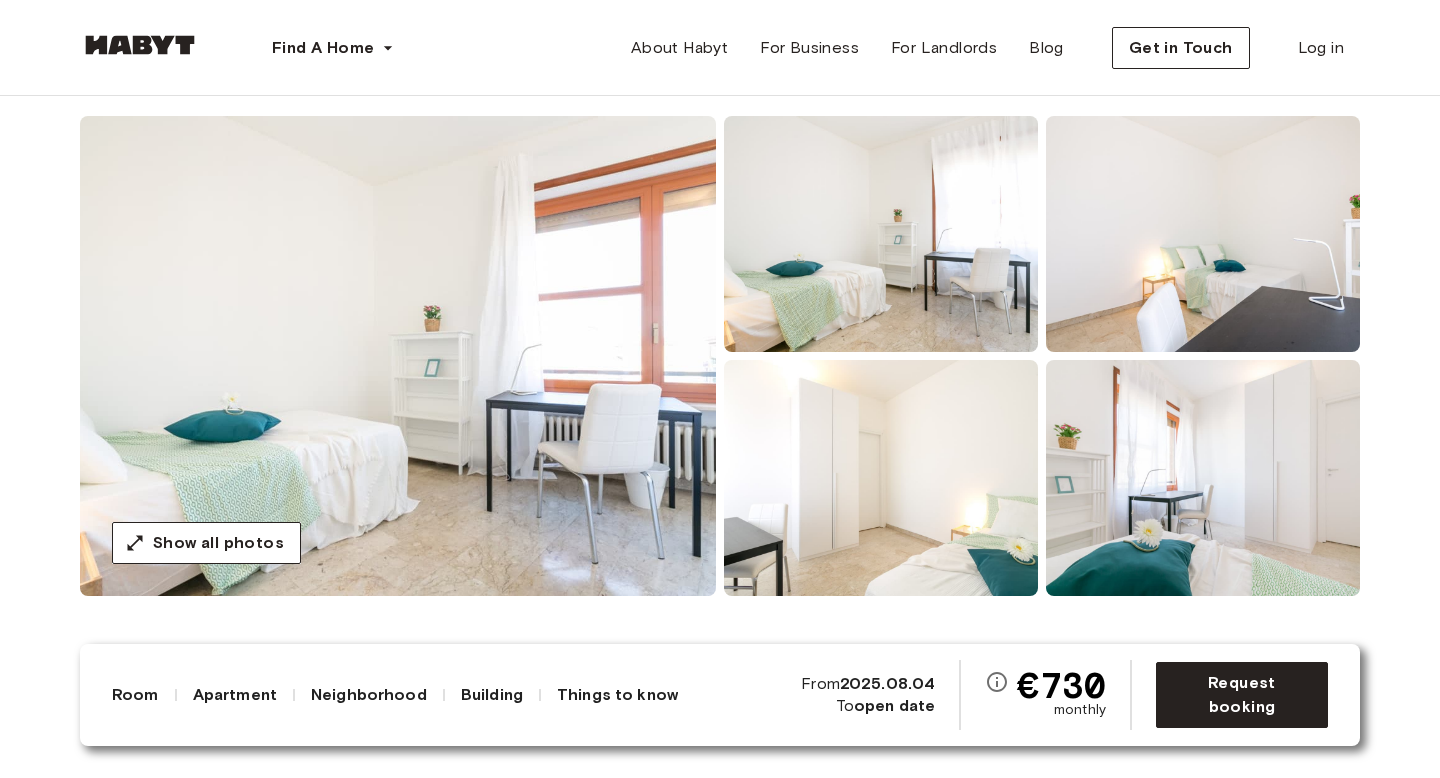 click at bounding box center (398, 356) 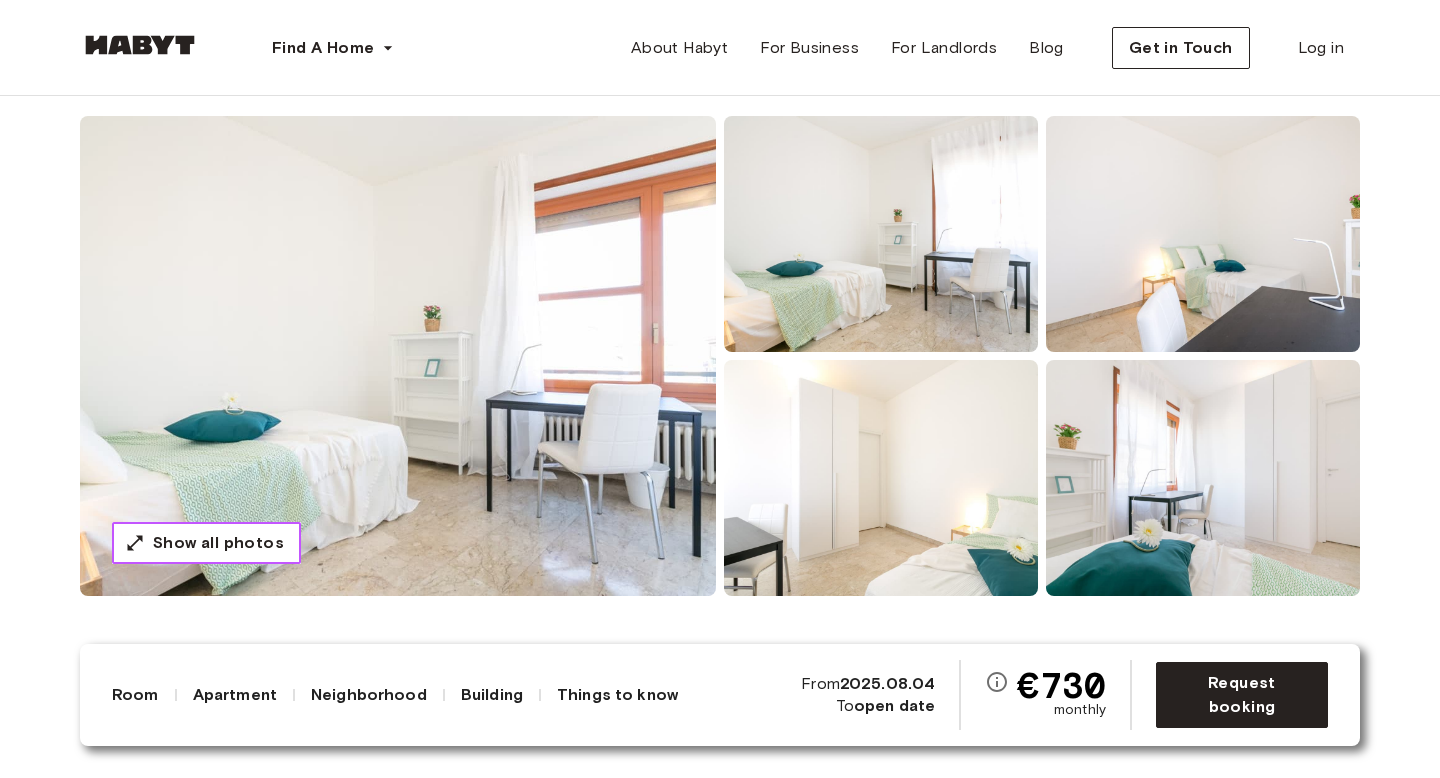 click on "Show all photos" at bounding box center (206, 543) 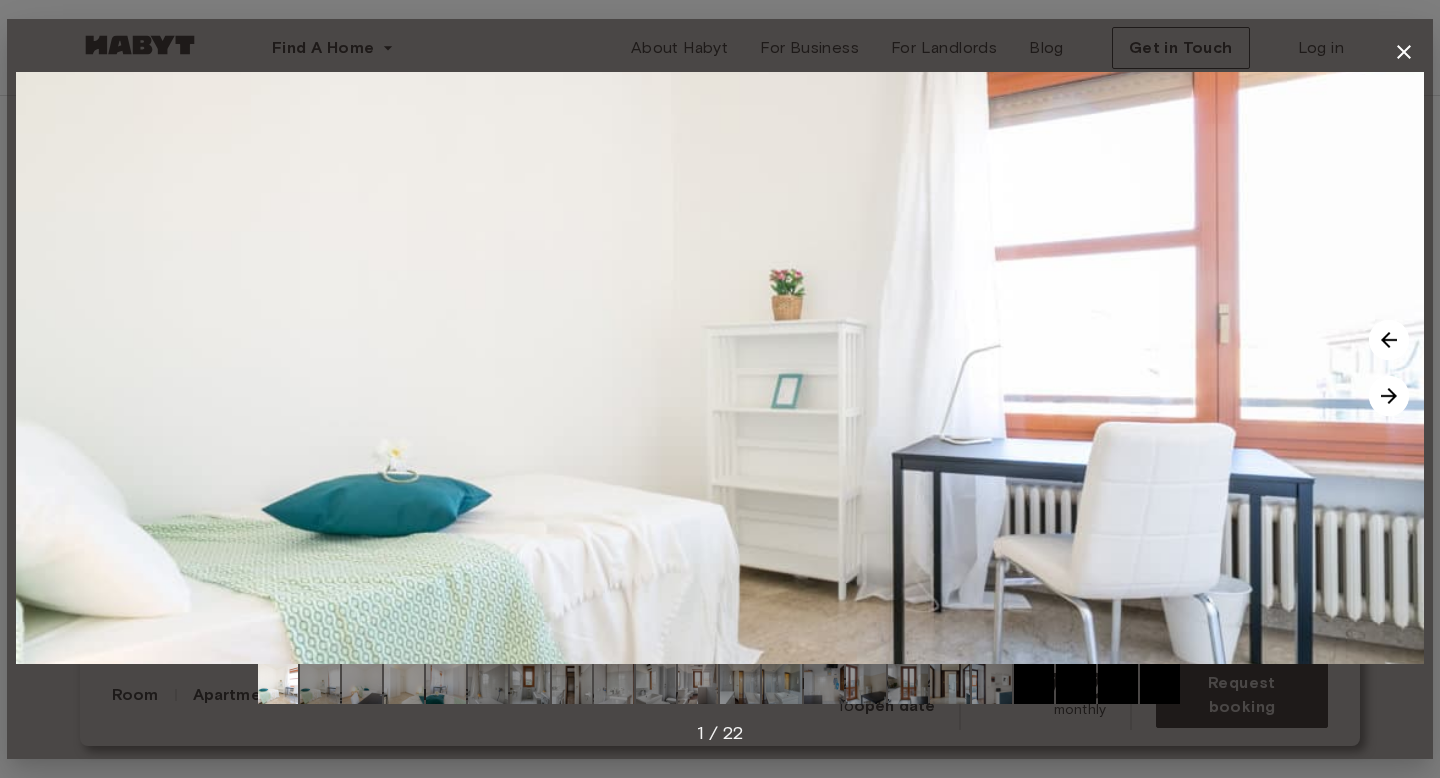 click 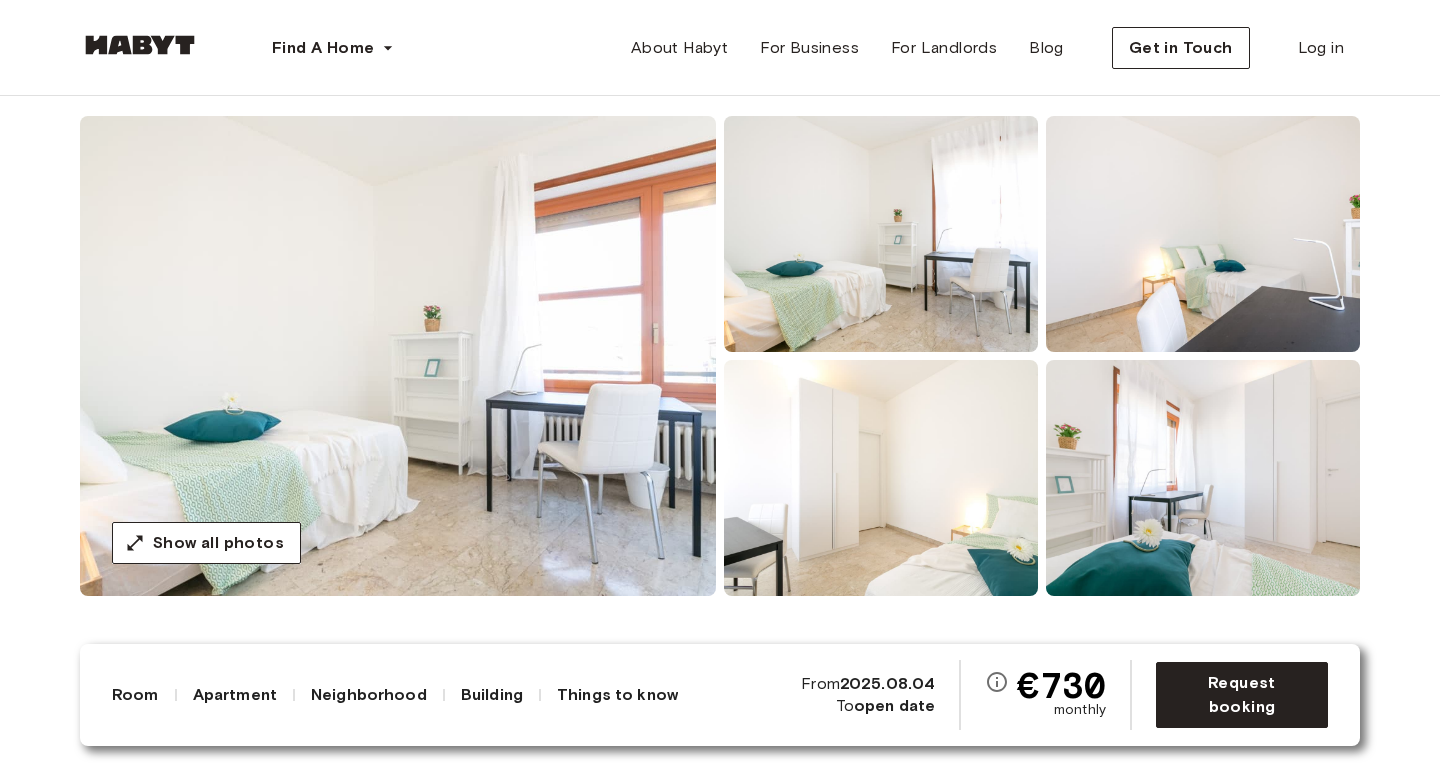 click at bounding box center [398, 356] 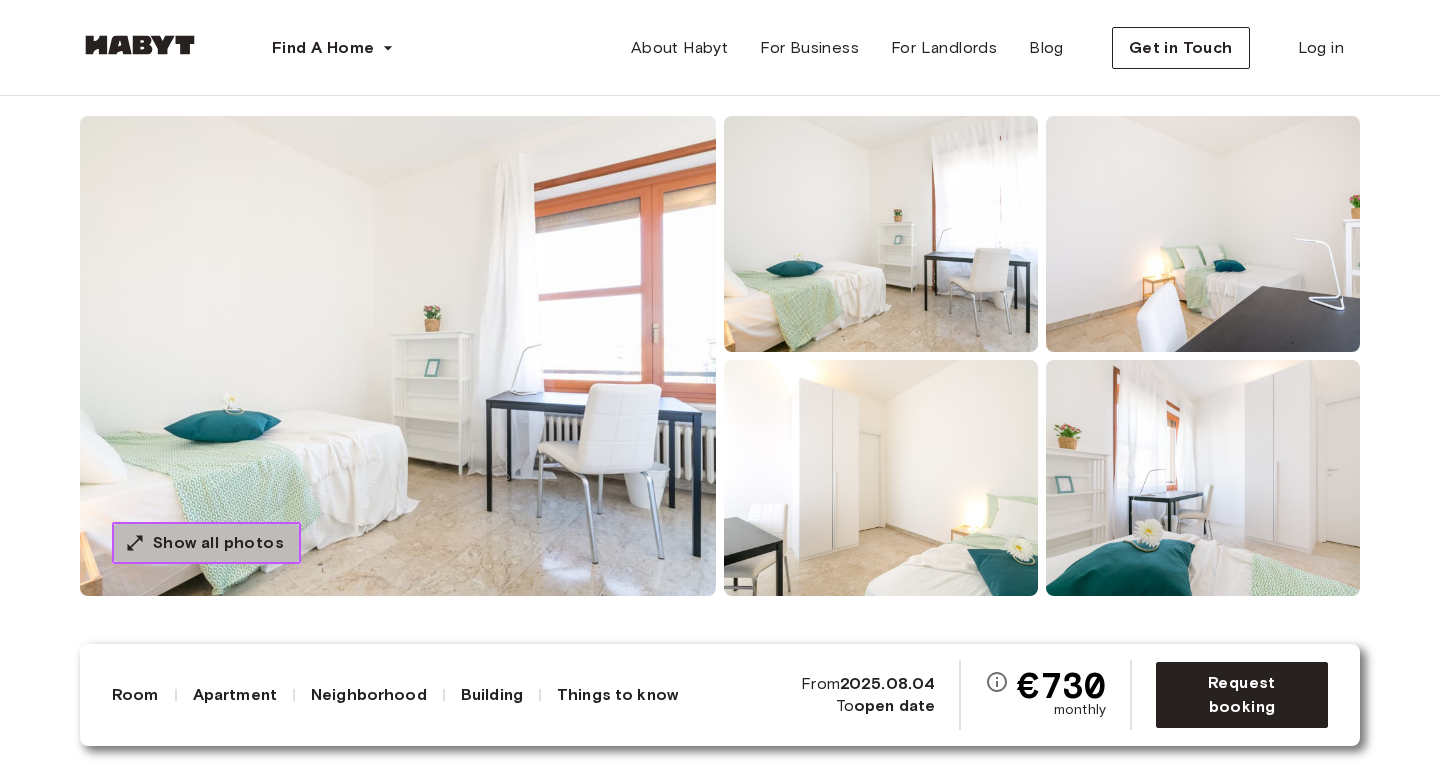 click on "Show all photos" at bounding box center (218, 543) 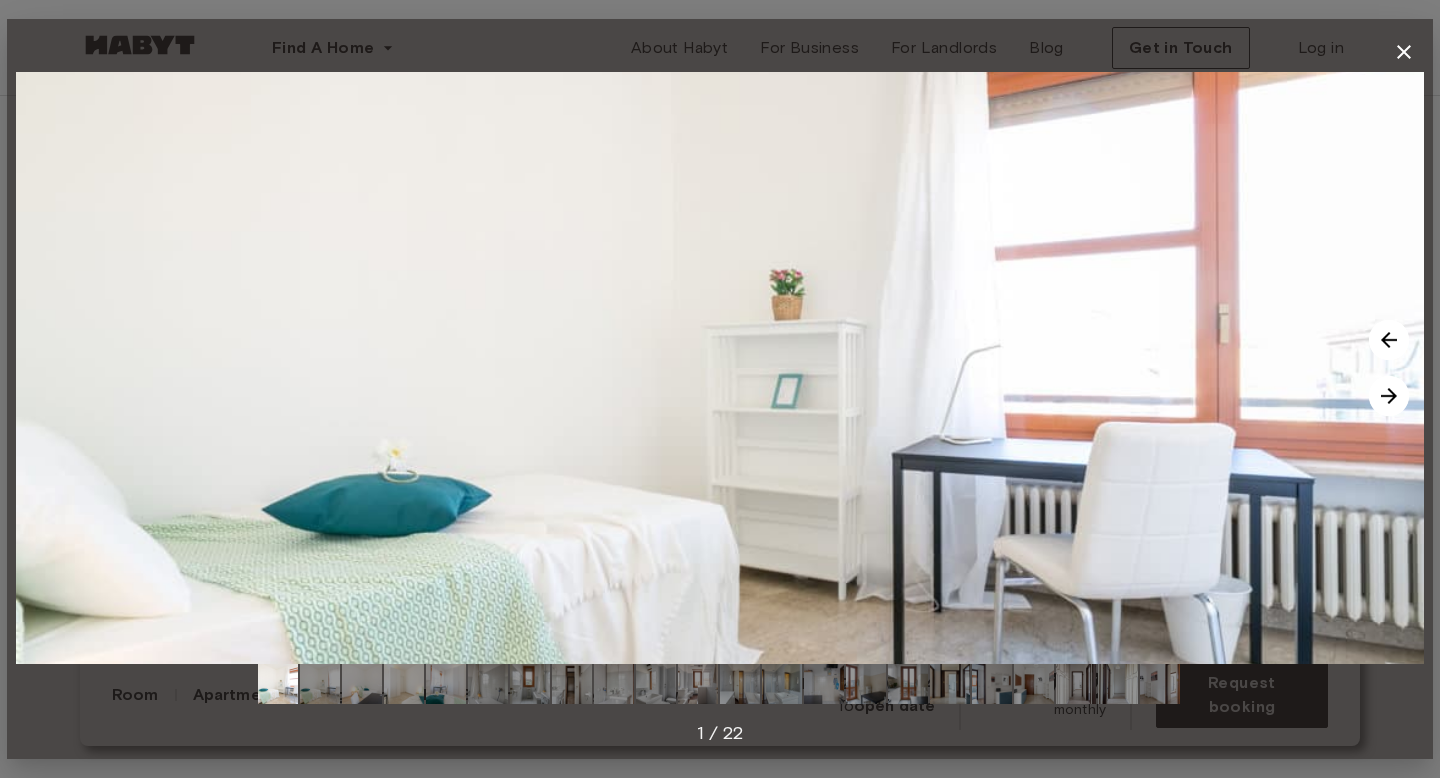 click at bounding box center [1389, 396] 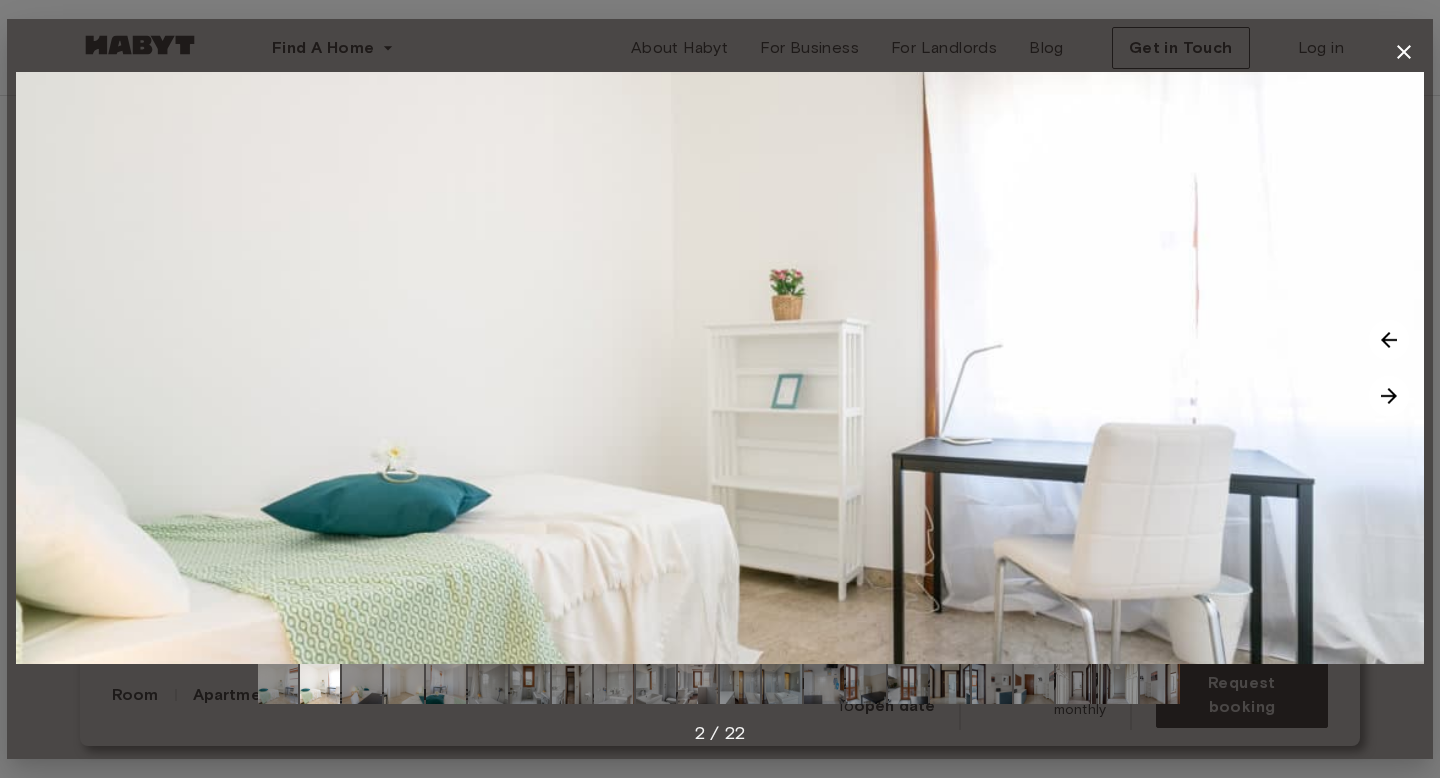 click at bounding box center [1389, 396] 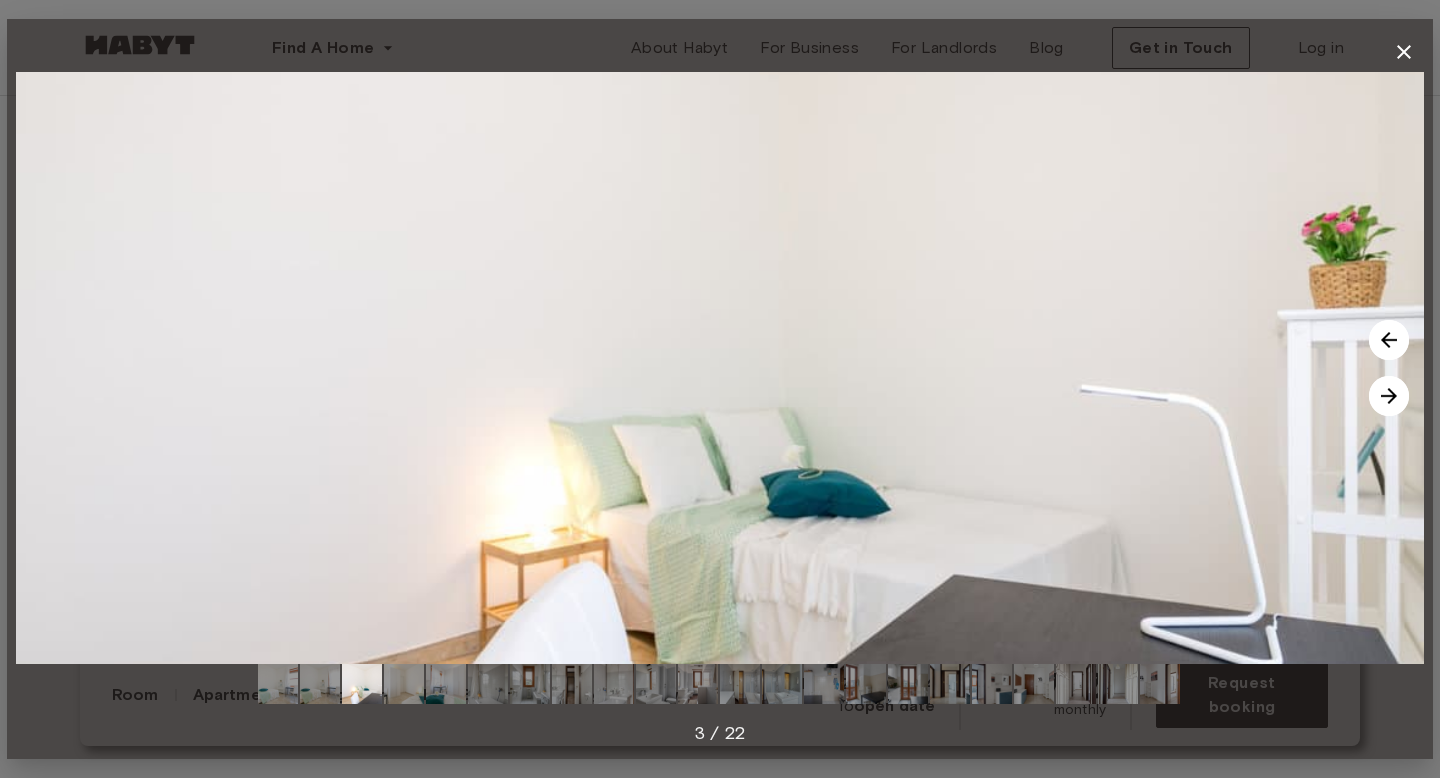 click at bounding box center [1389, 396] 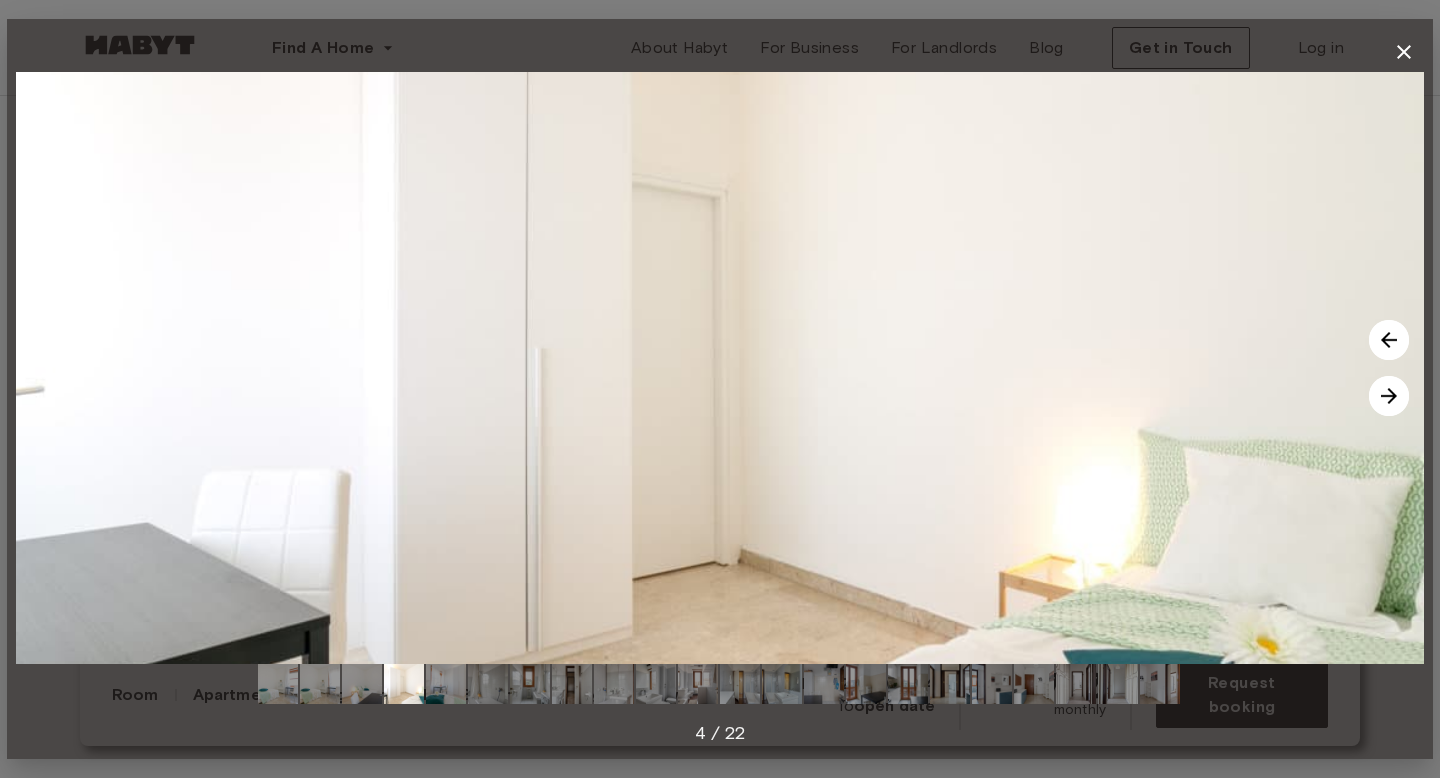 click at bounding box center [1389, 396] 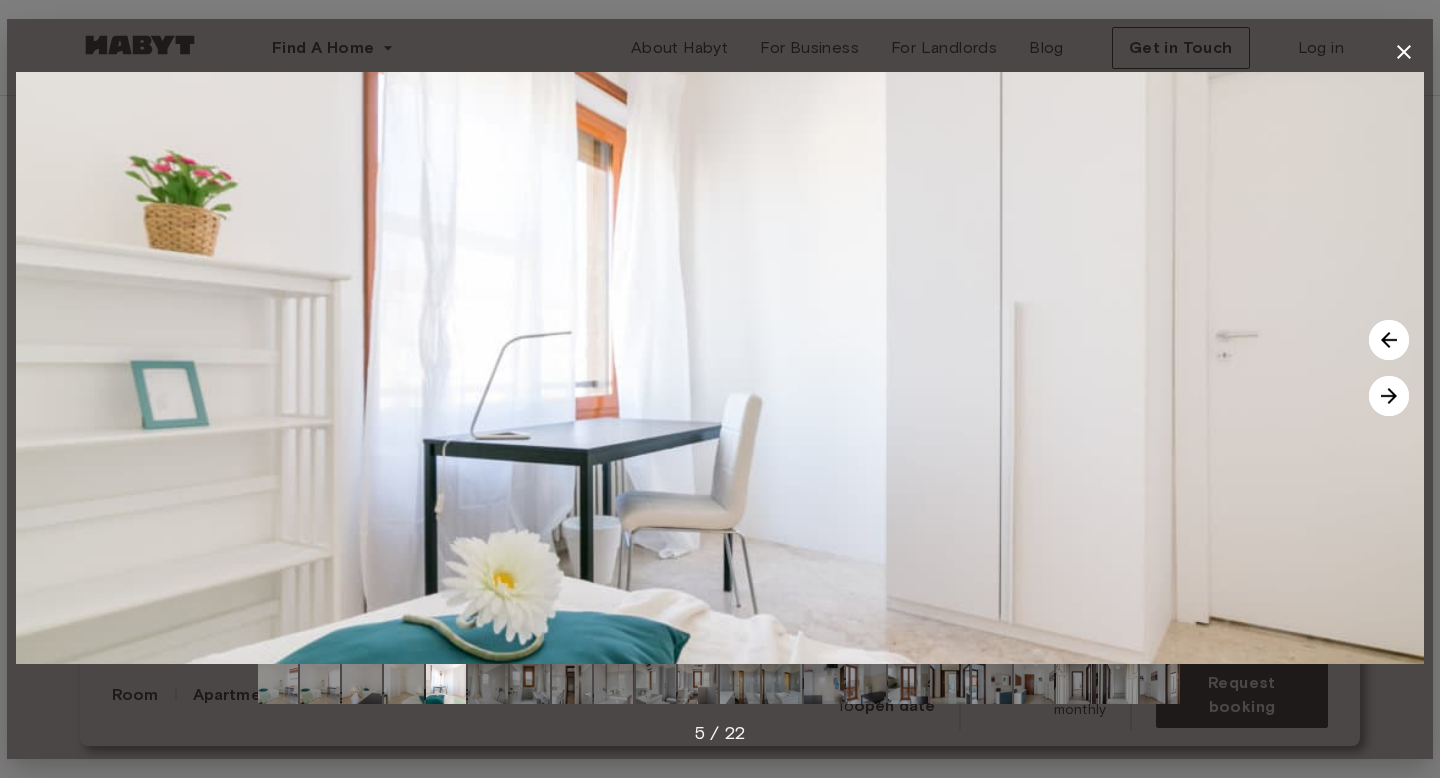 click at bounding box center (1389, 396) 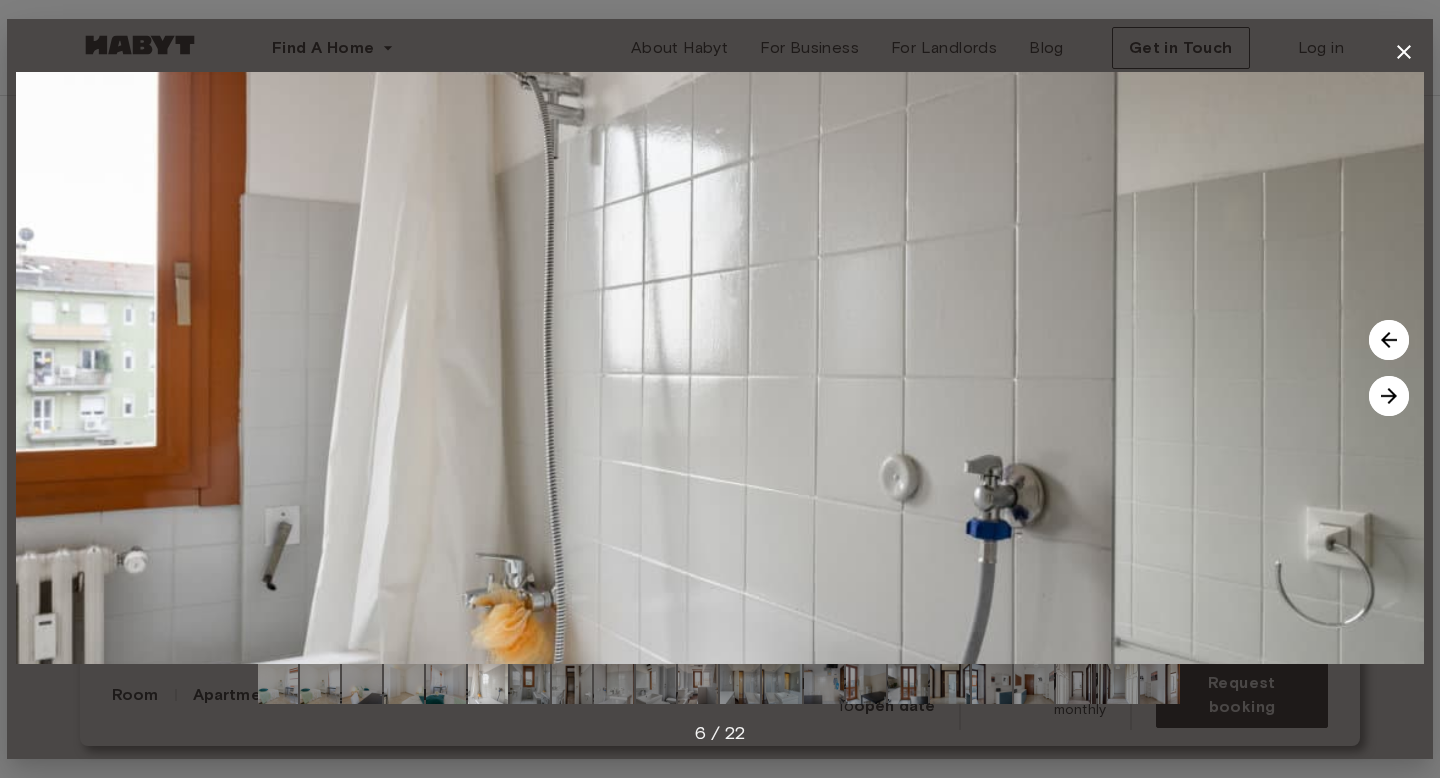 click at bounding box center (1389, 396) 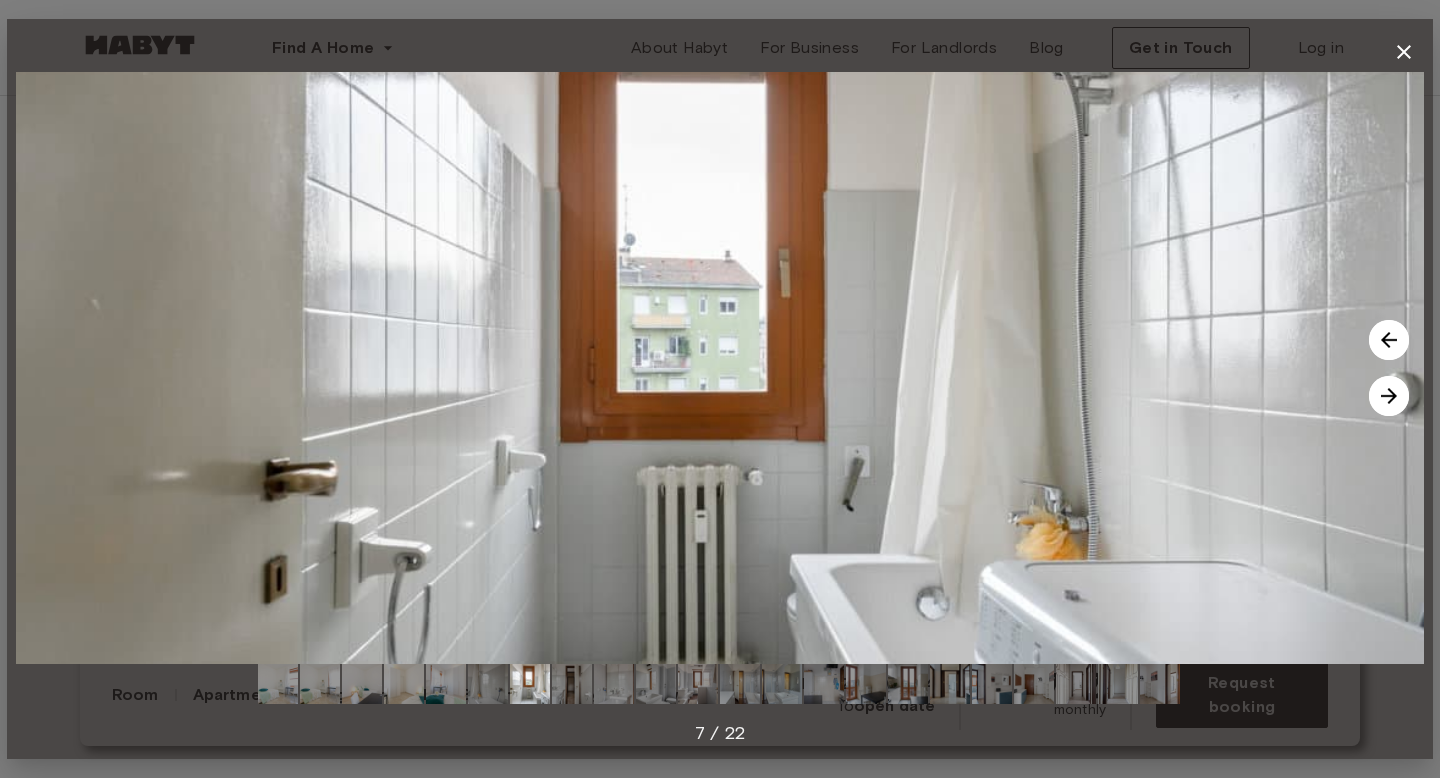 click at bounding box center (1389, 396) 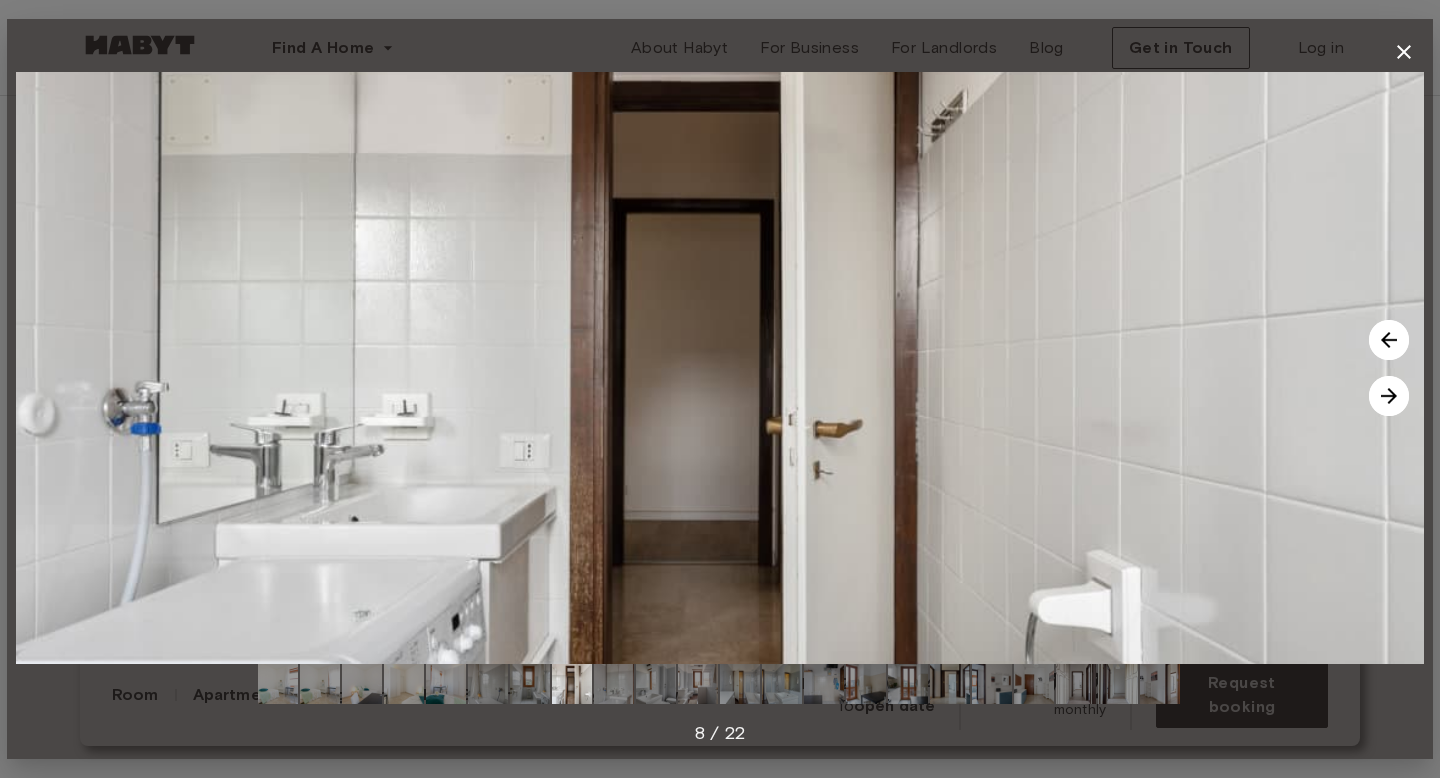 click at bounding box center [1389, 396] 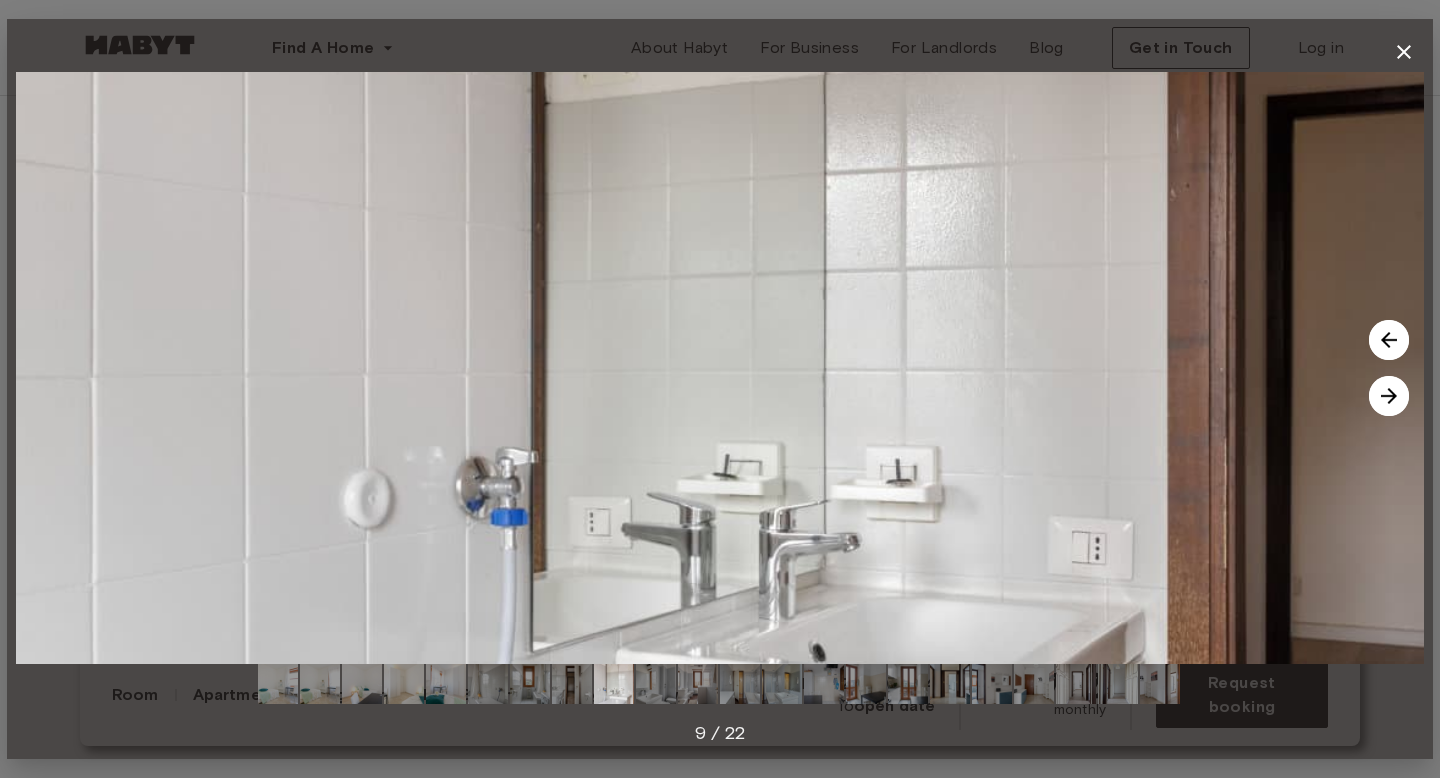 click at bounding box center (1389, 396) 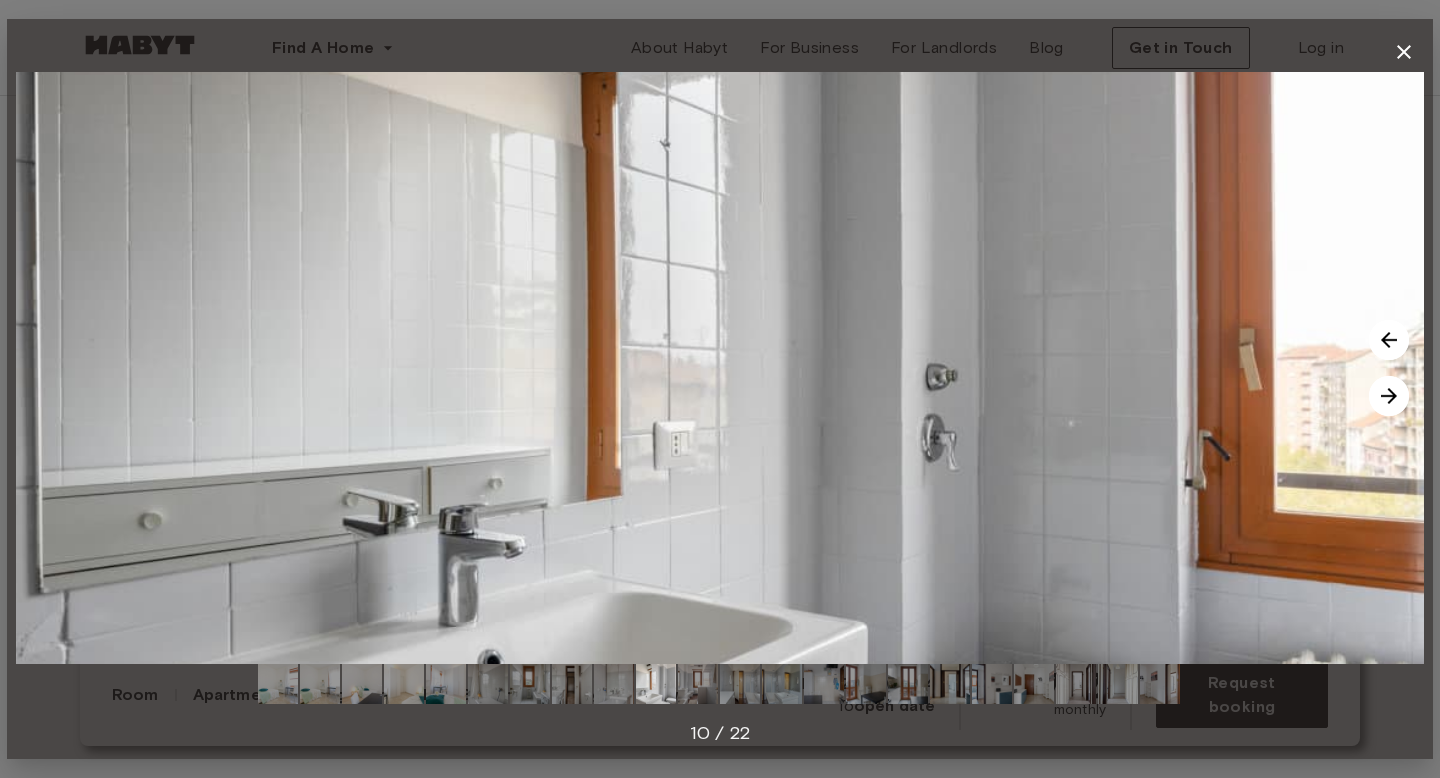 click at bounding box center (1389, 396) 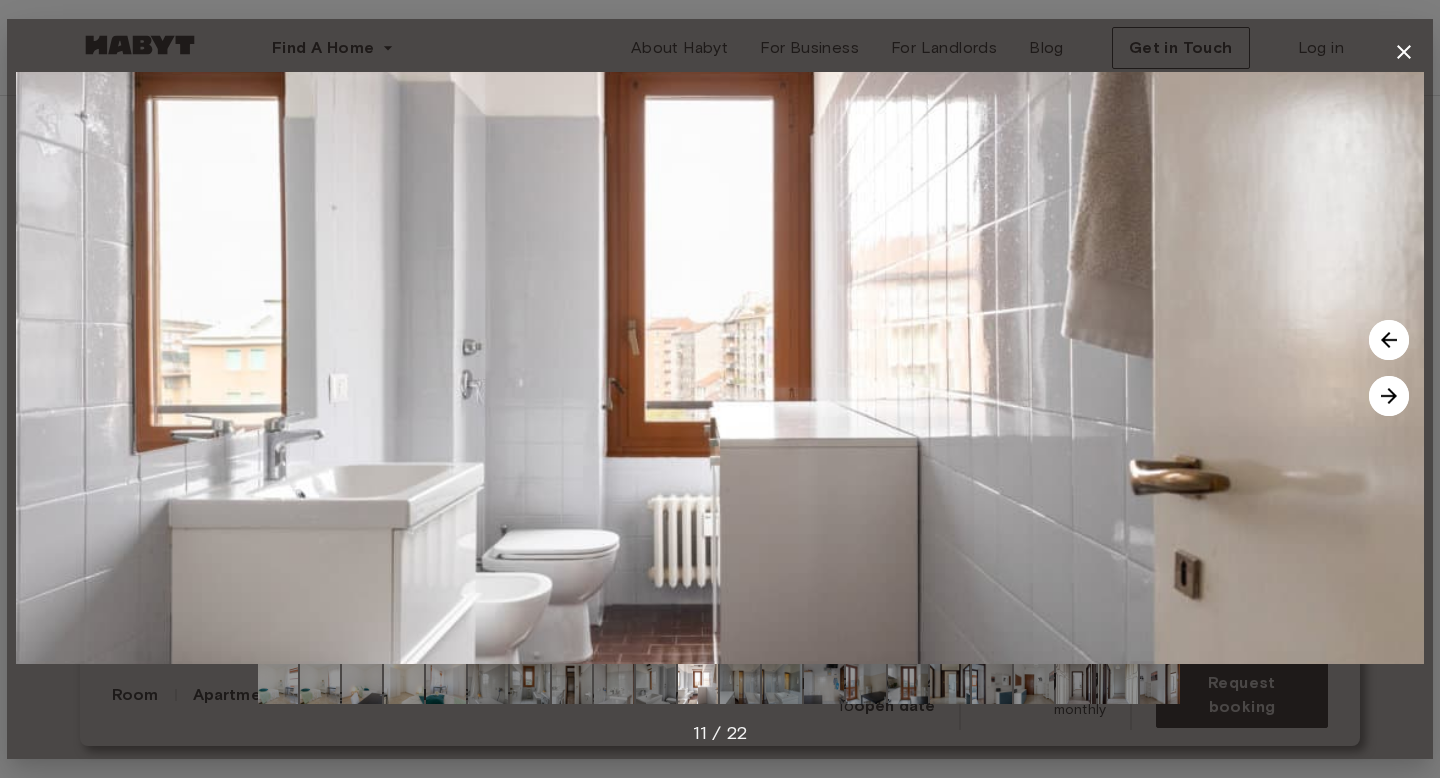 click at bounding box center (1389, 396) 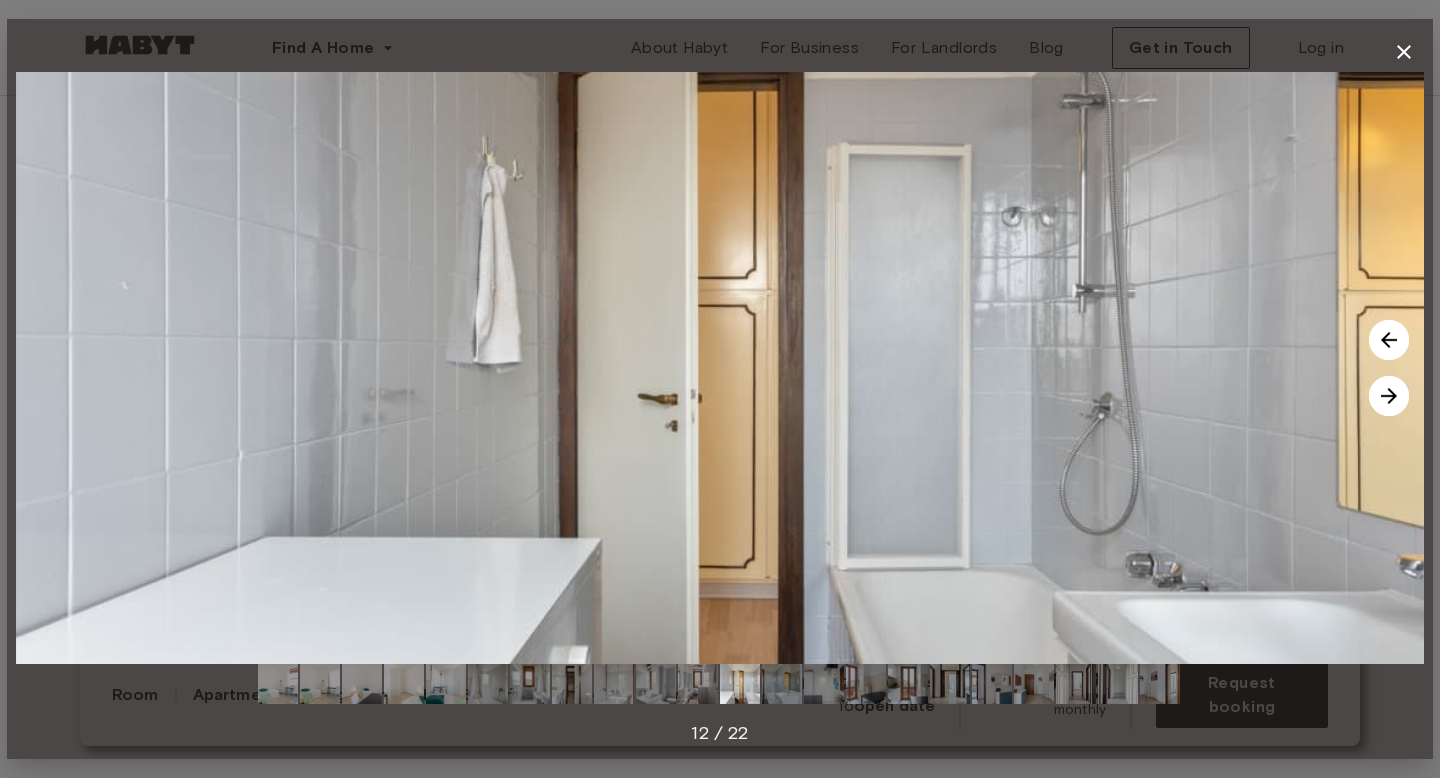click at bounding box center (1389, 396) 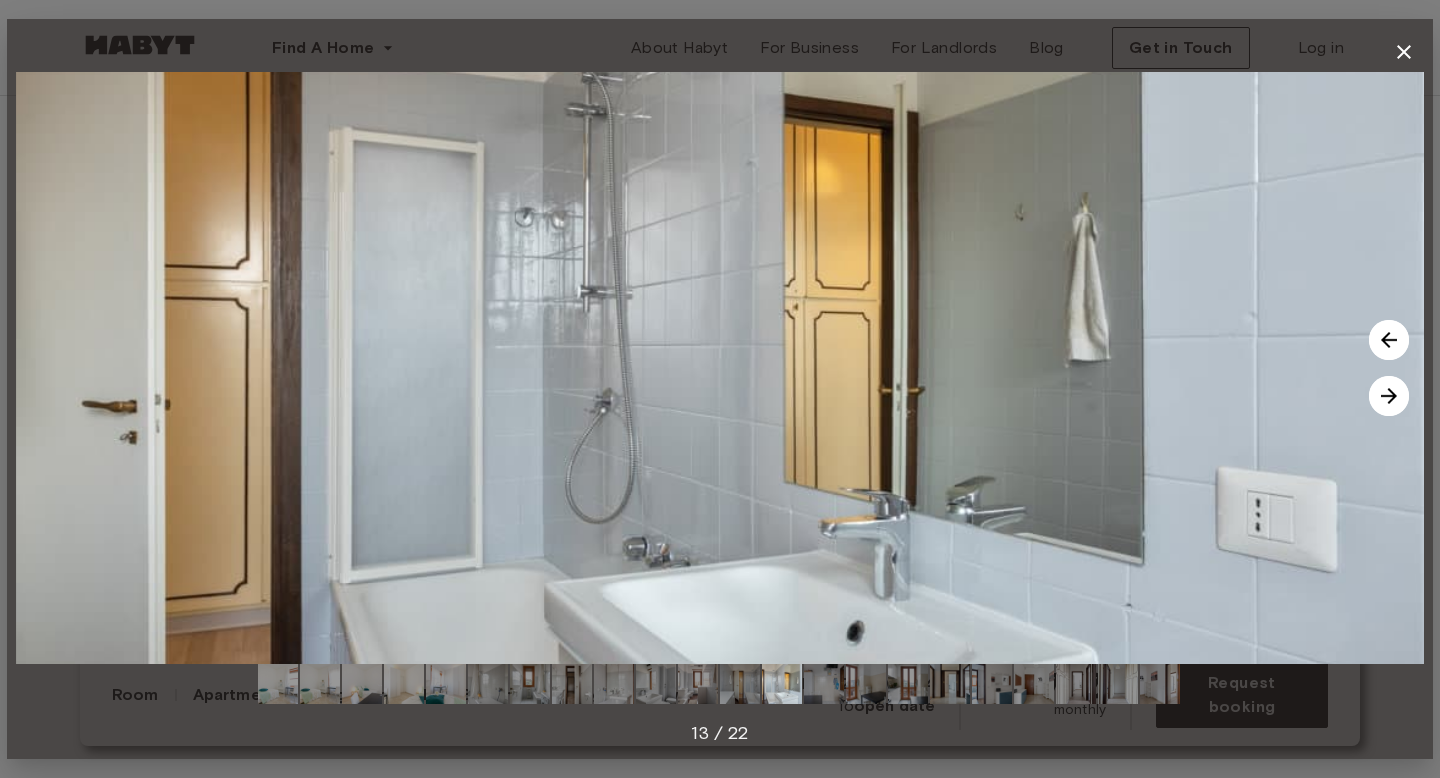 click at bounding box center (1389, 396) 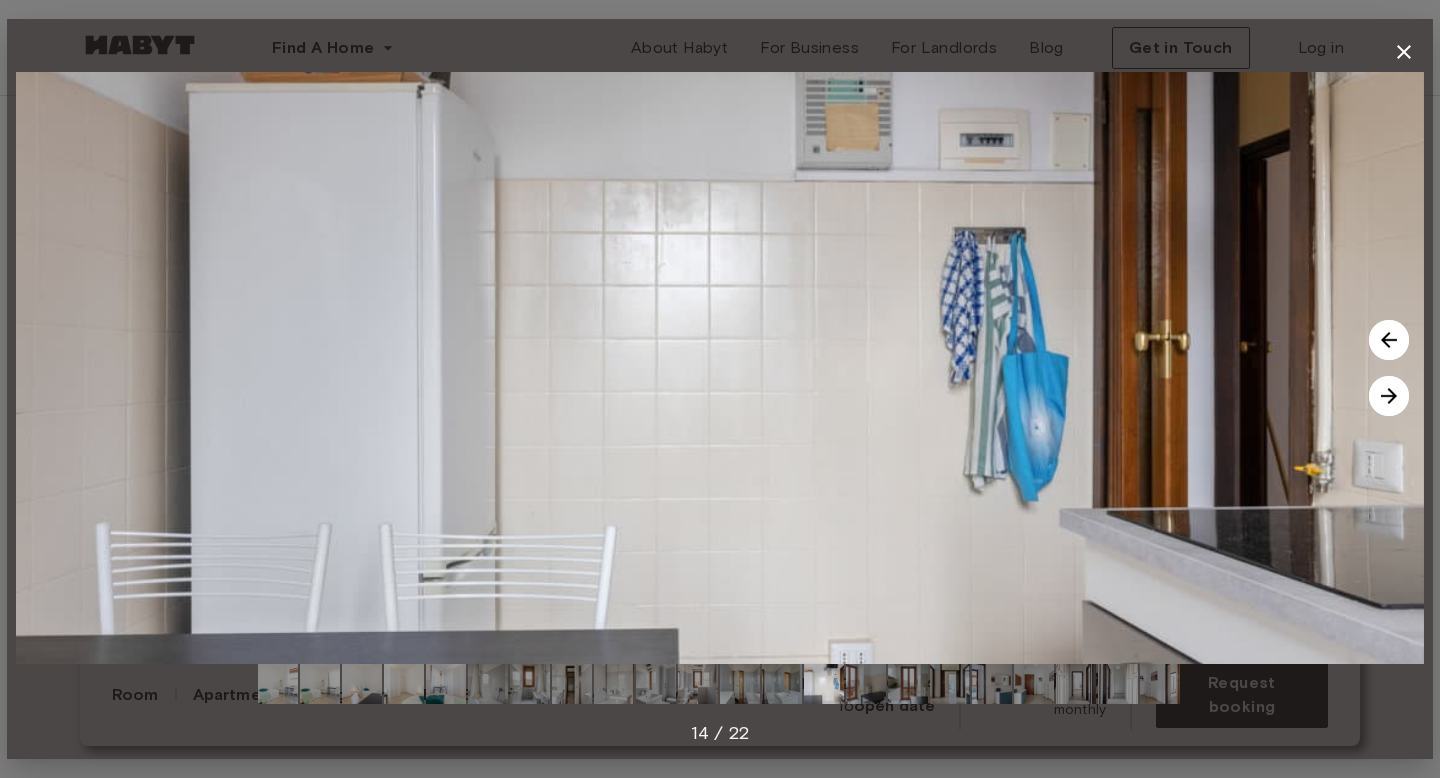 click at bounding box center (1389, 396) 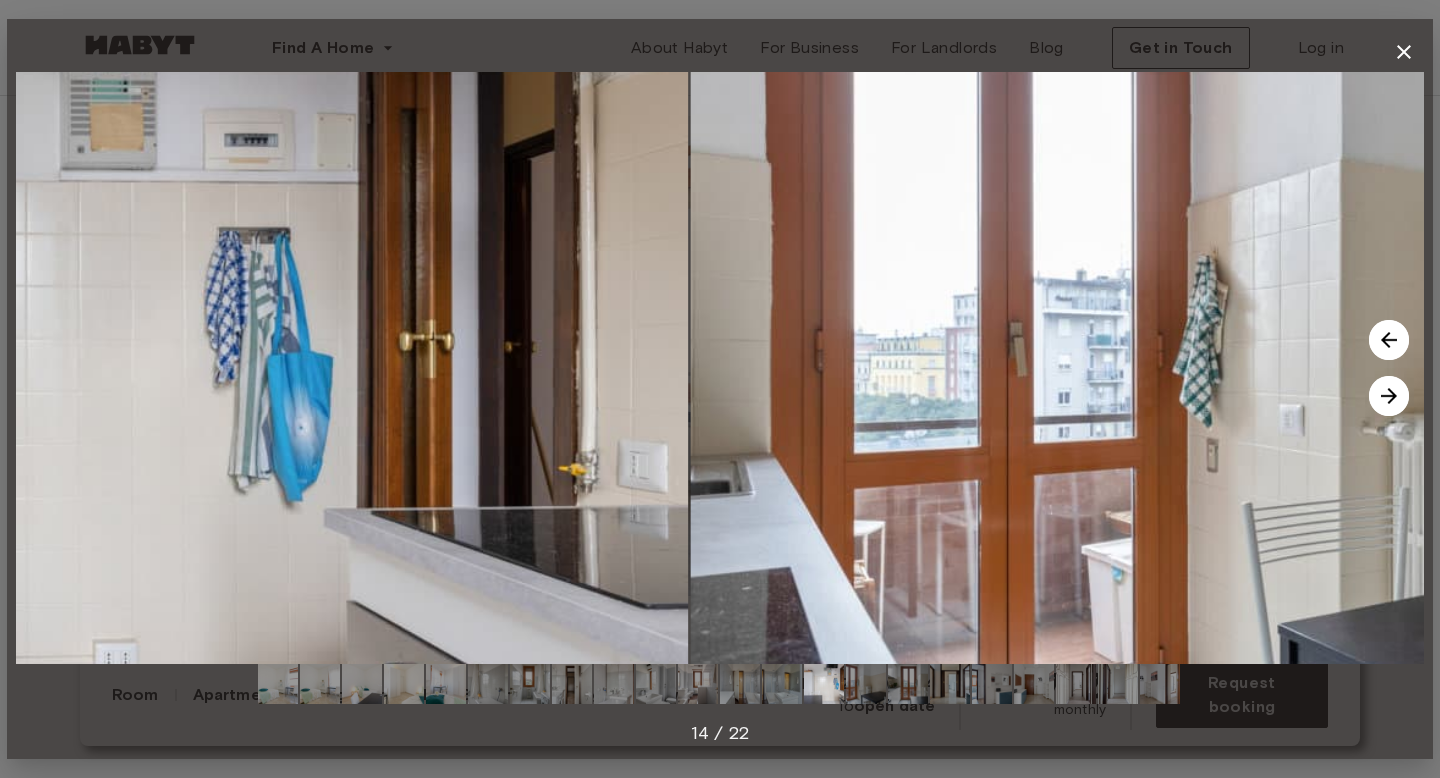 click at bounding box center [1389, 396] 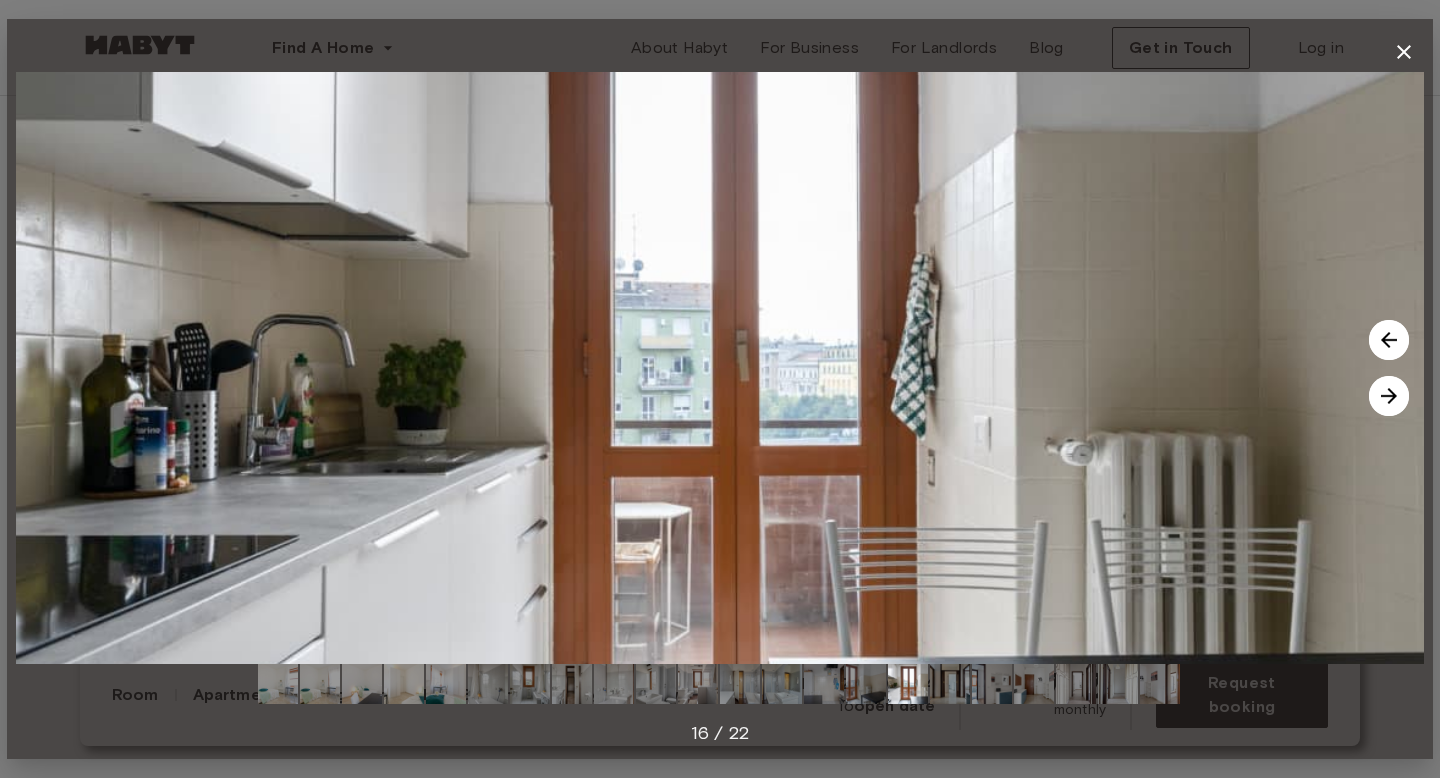 click at bounding box center [1389, 396] 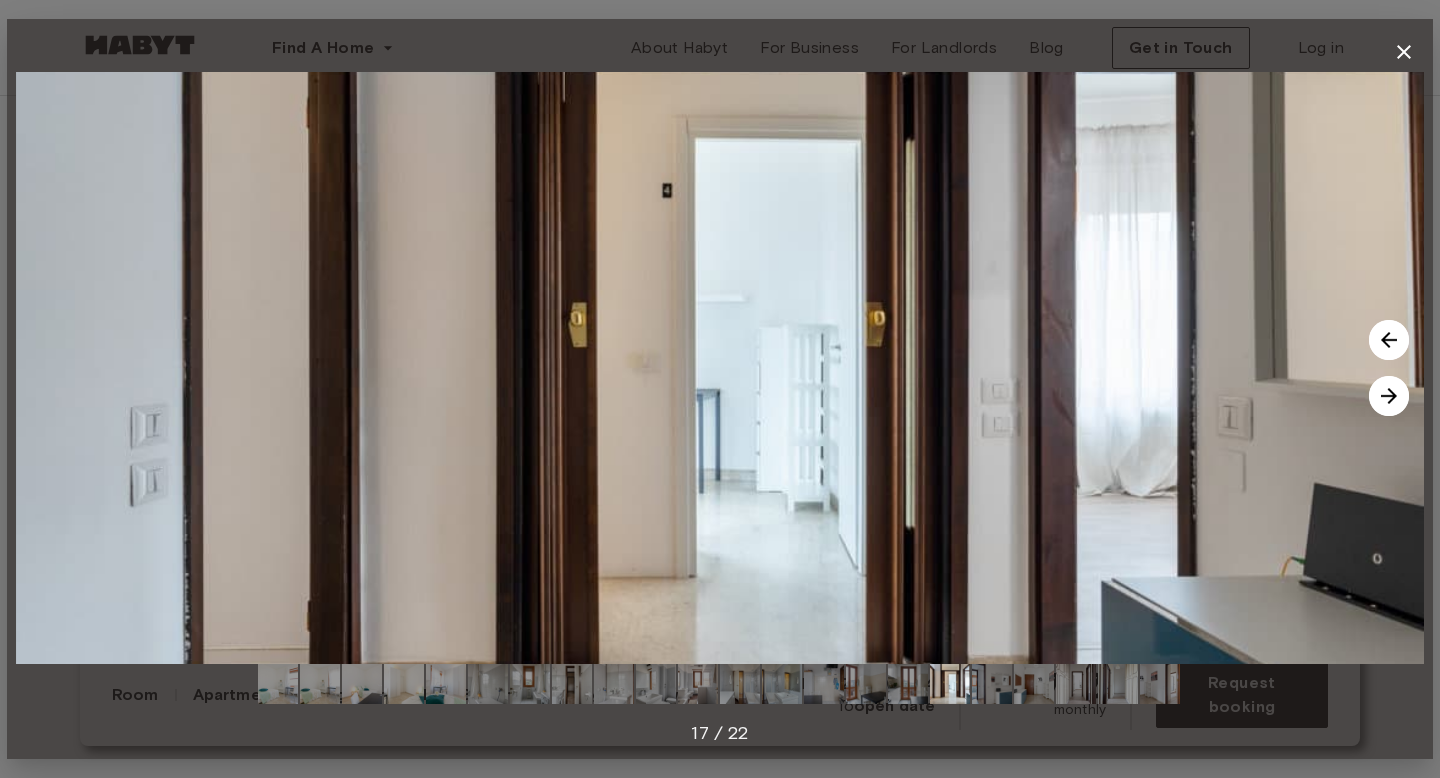click at bounding box center [1389, 396] 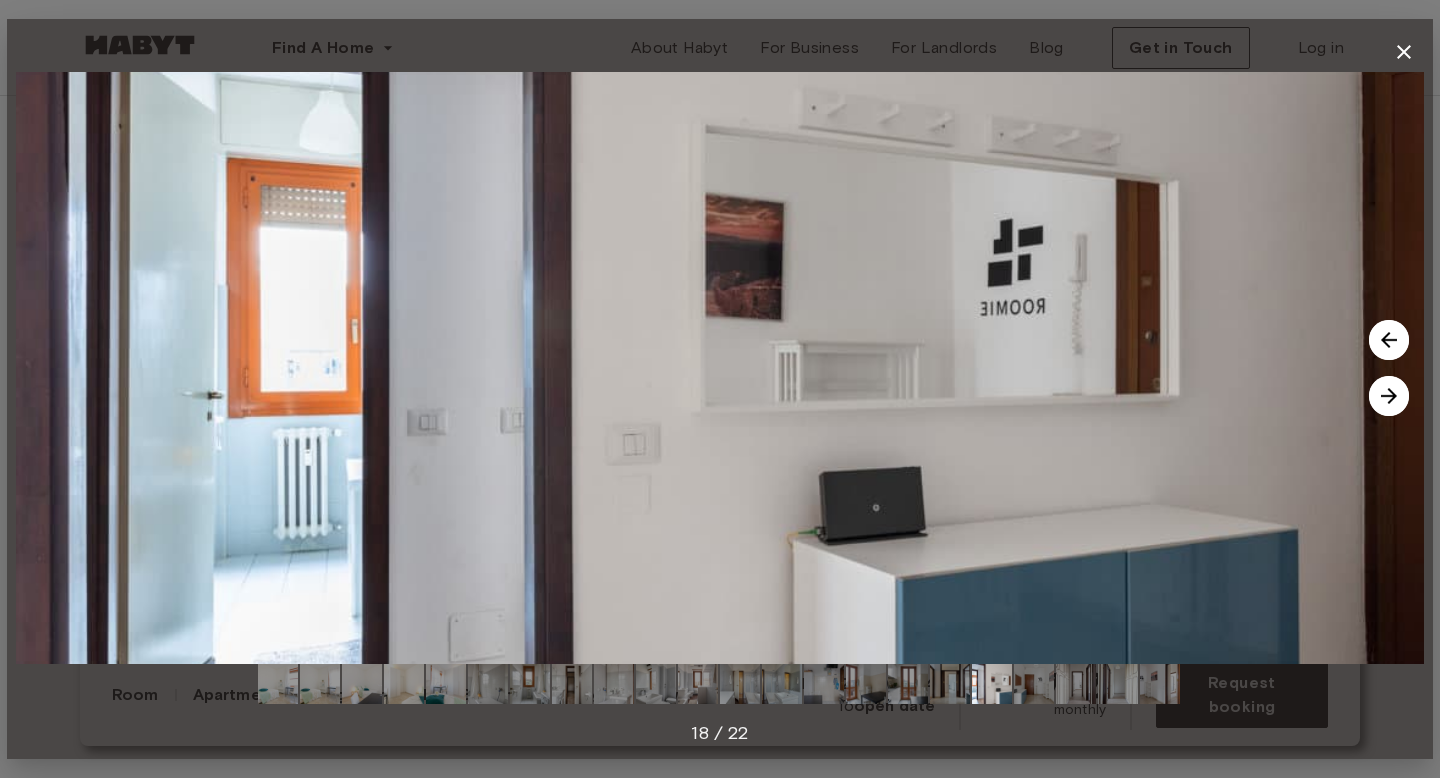 click at bounding box center [1389, 396] 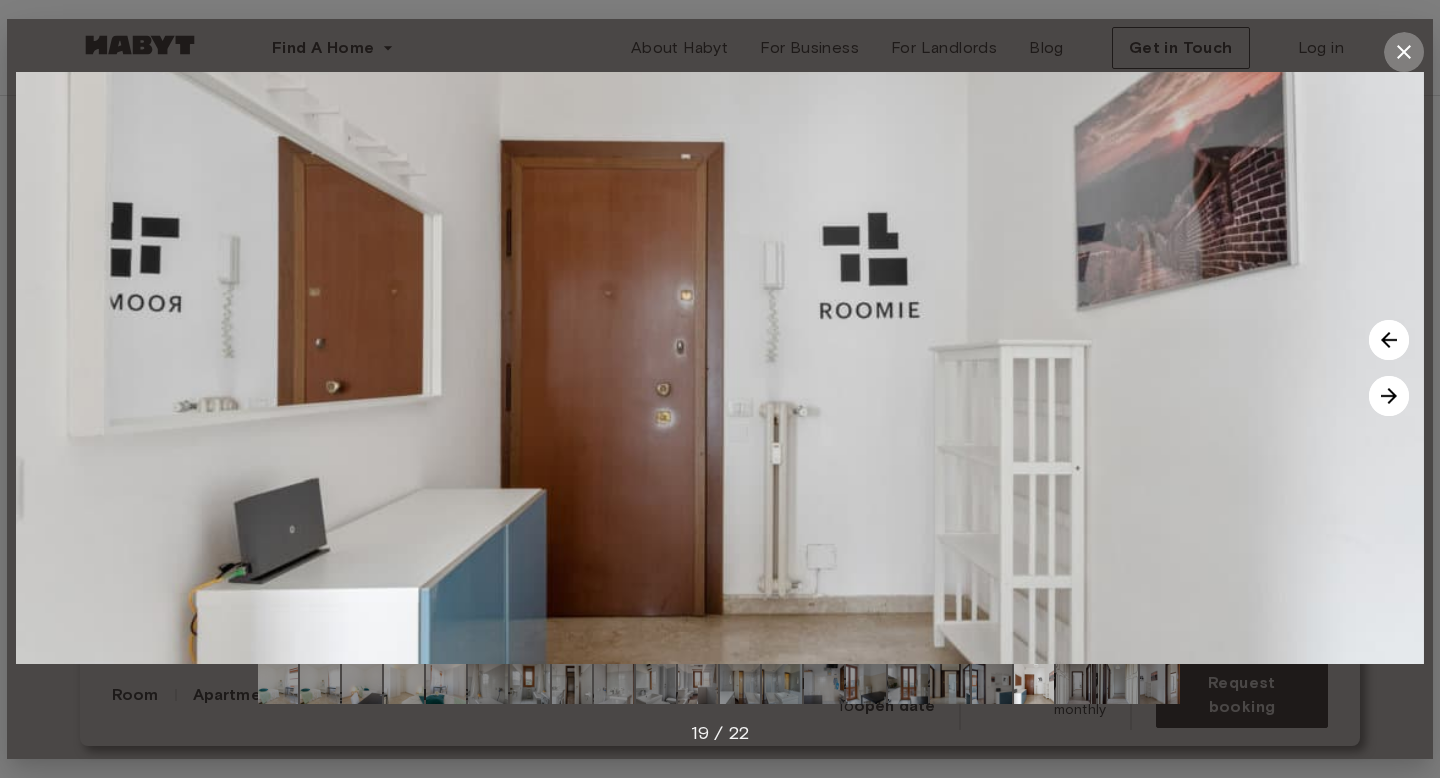 click 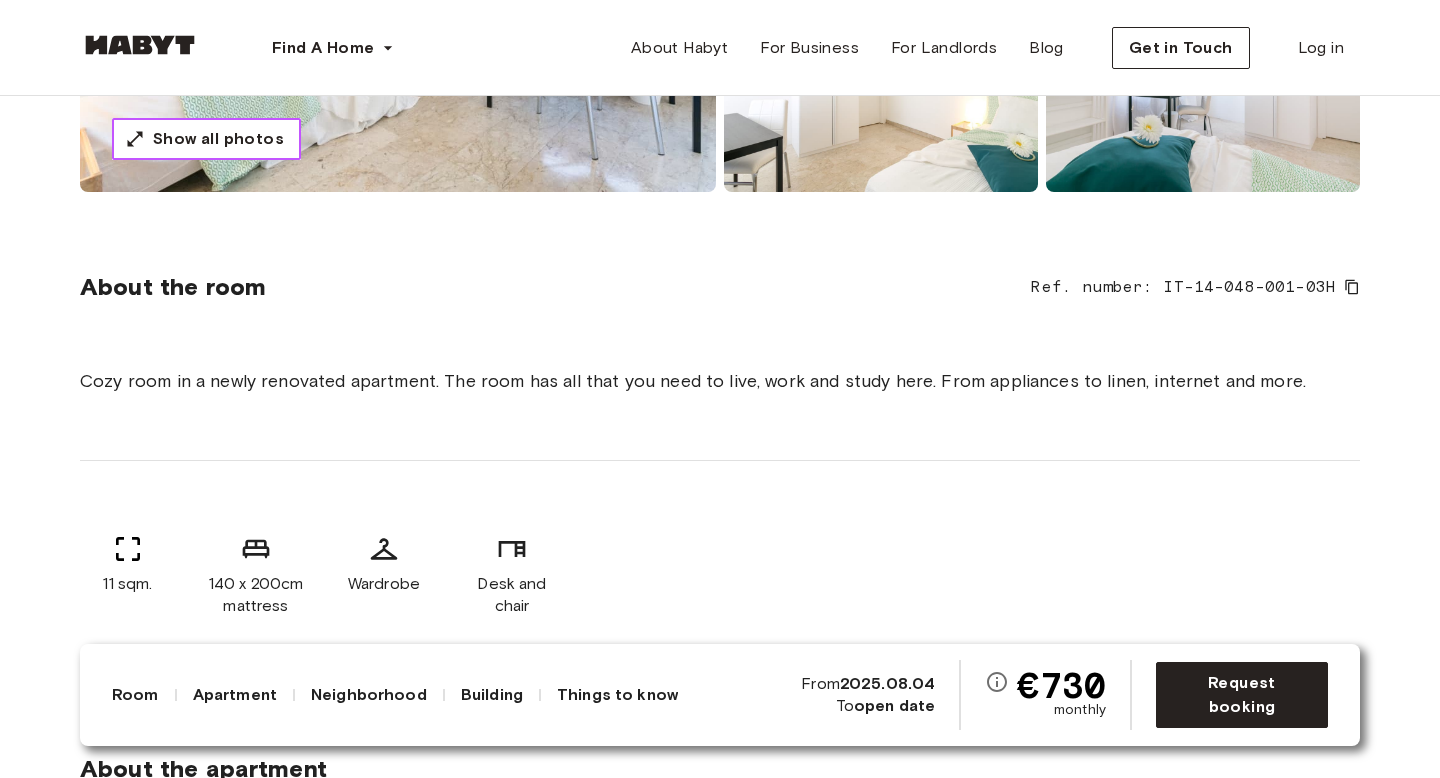 scroll, scrollTop: 549, scrollLeft: 0, axis: vertical 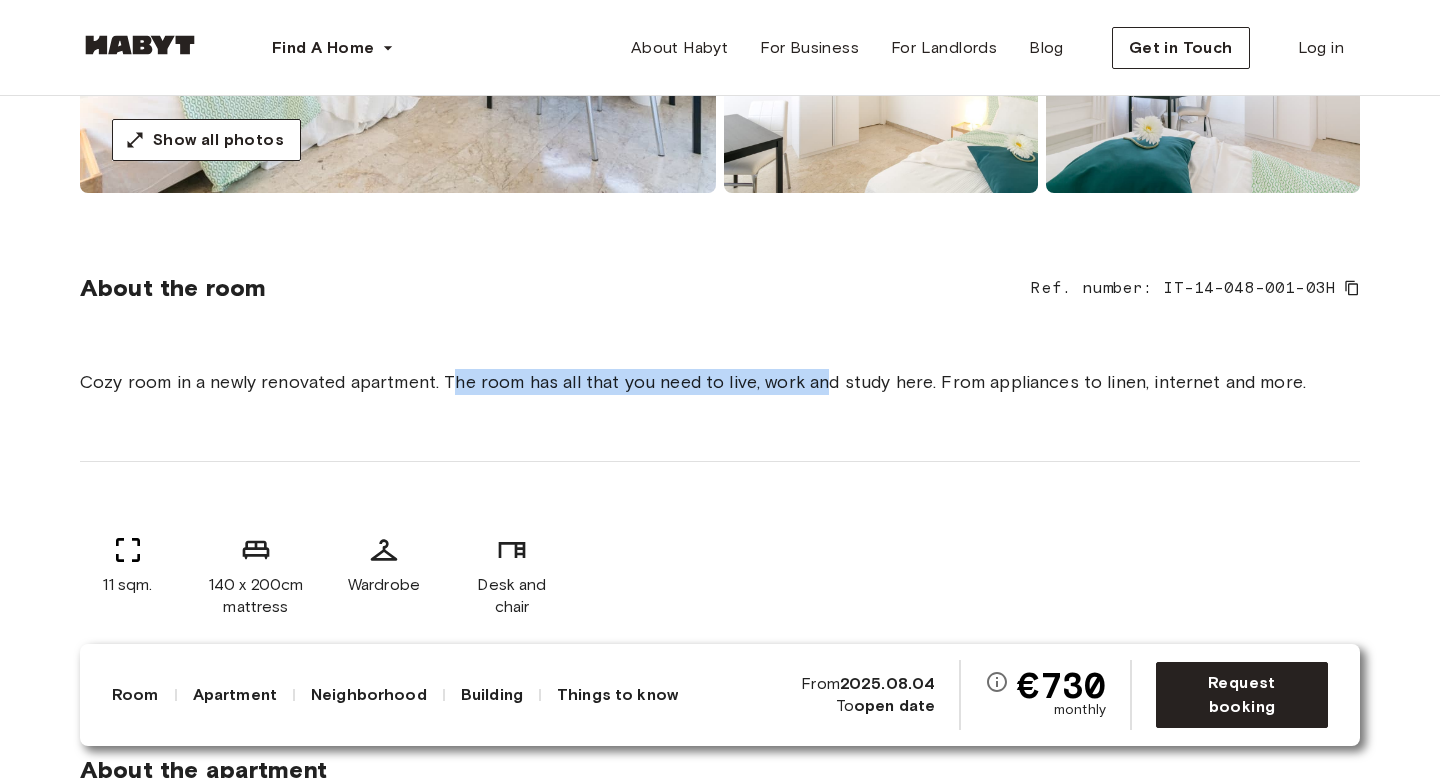 drag, startPoint x: 449, startPoint y: 384, endPoint x: 820, endPoint y: 392, distance: 371.08624 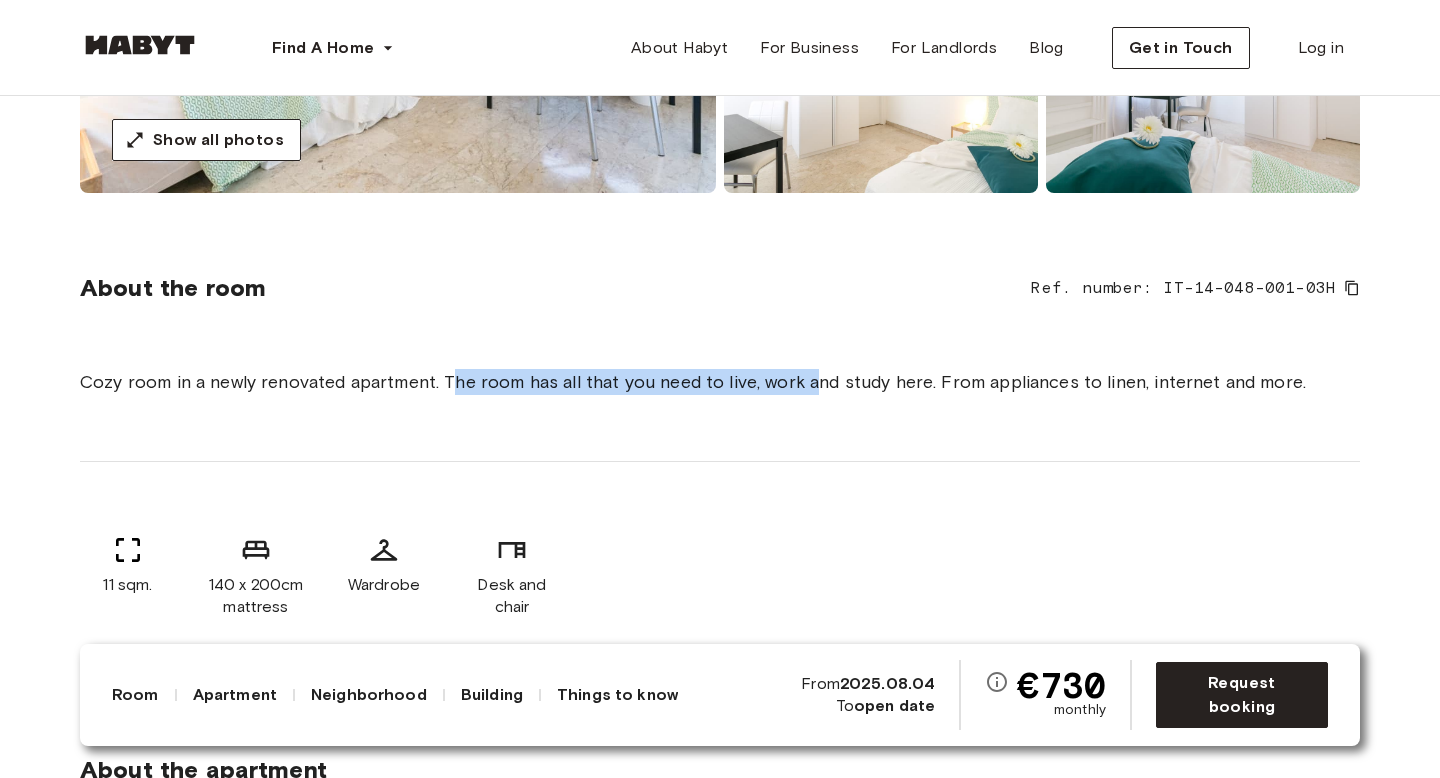click on "Cozy room in a newly renovated apartment. The room has all that you need to live, work and study here. From appliances to linen, internet and more." at bounding box center (720, 382) 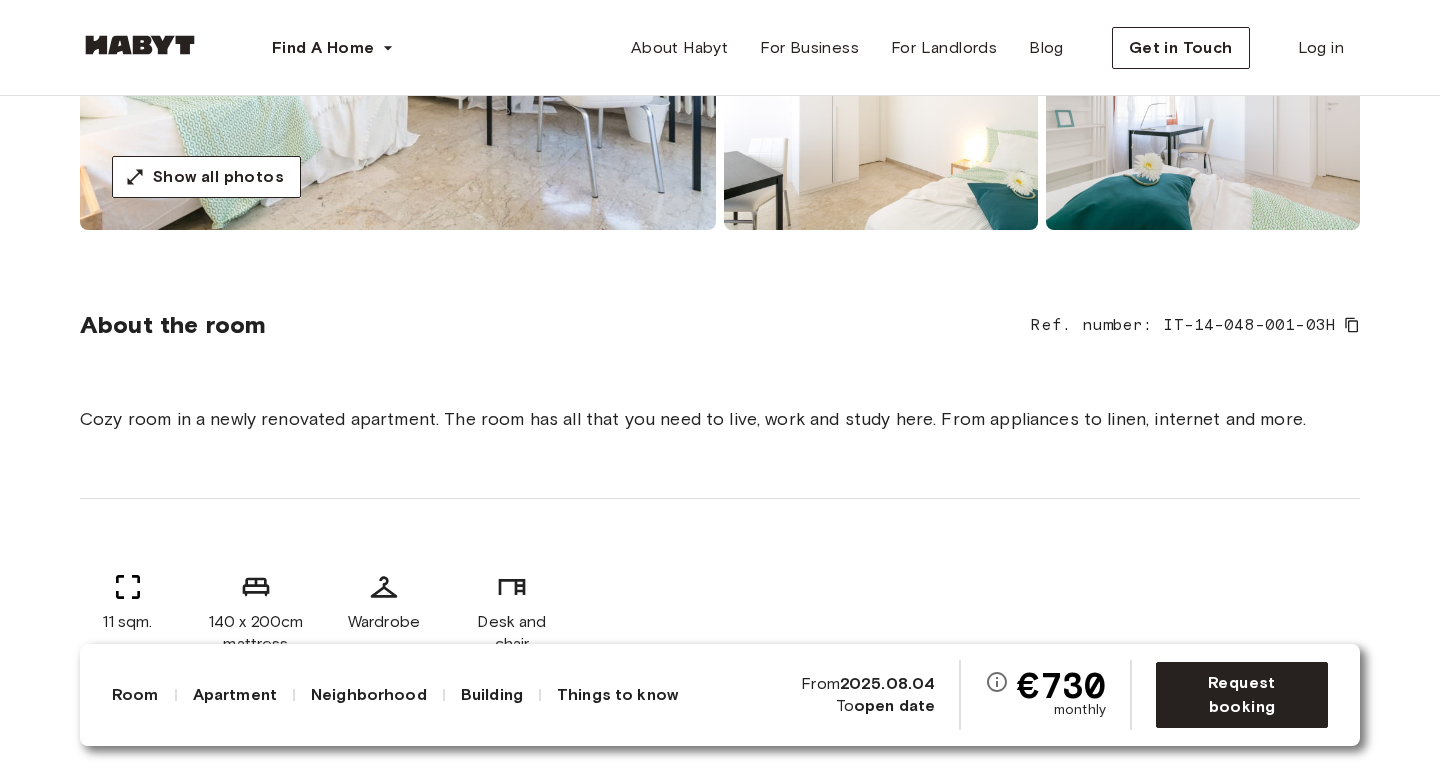 scroll, scrollTop: 575, scrollLeft: 0, axis: vertical 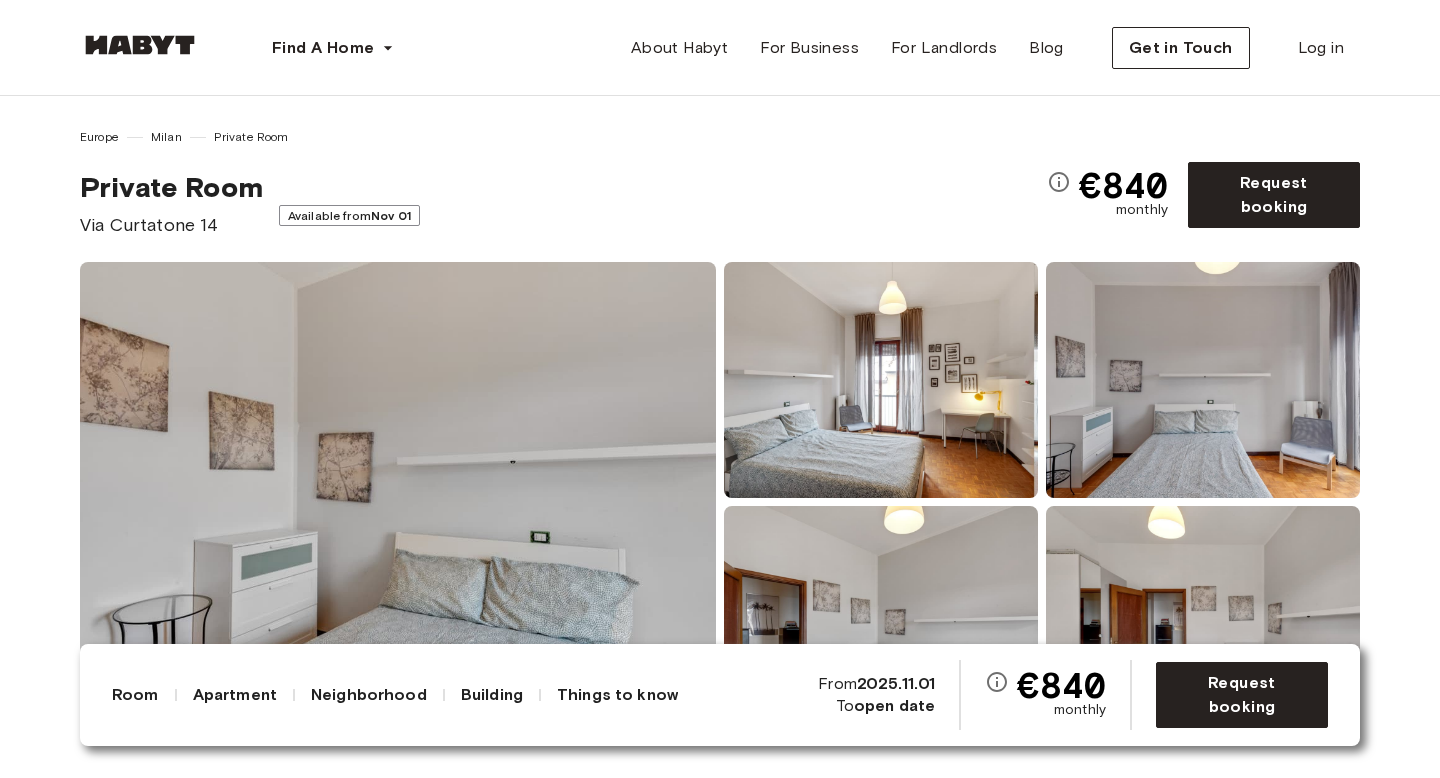 click at bounding box center [398, 502] 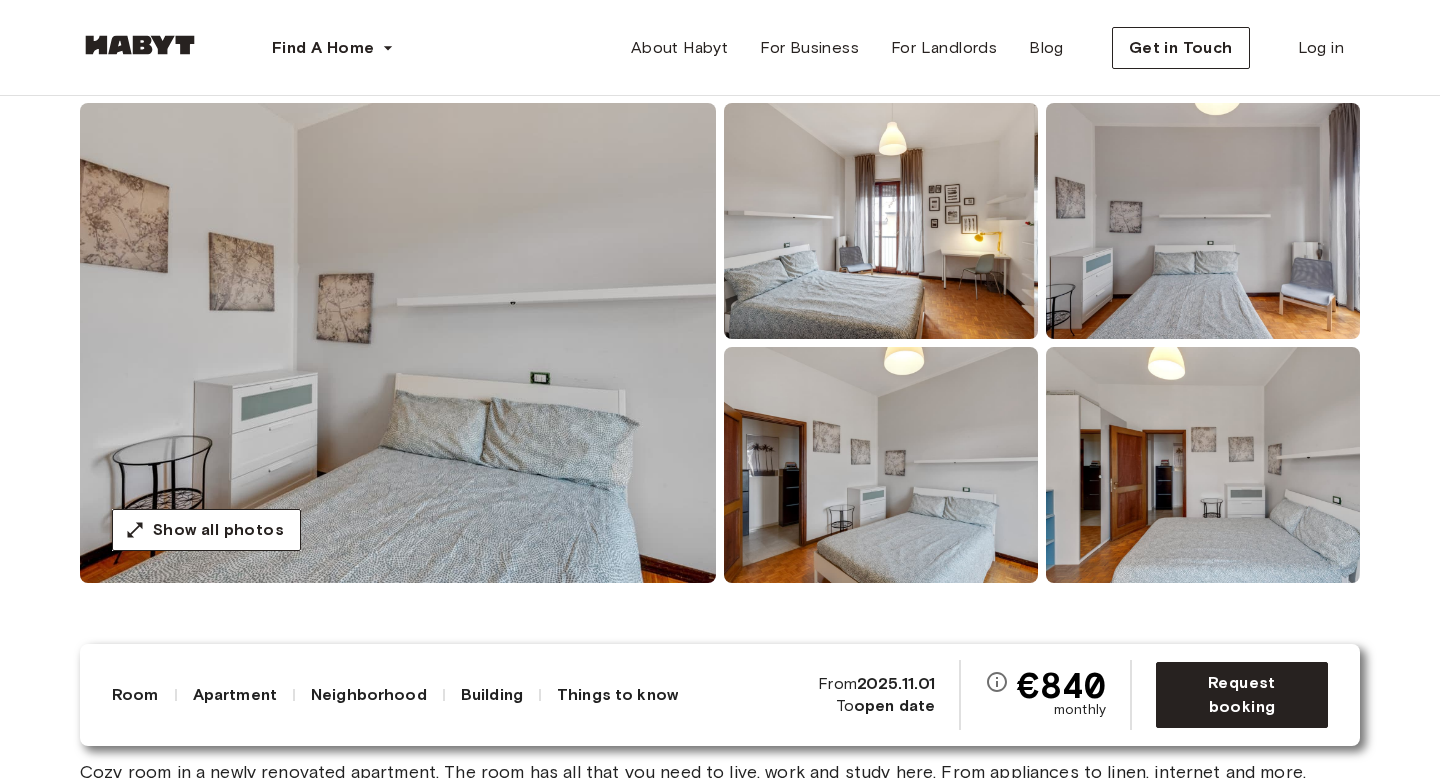 scroll, scrollTop: 197, scrollLeft: 0, axis: vertical 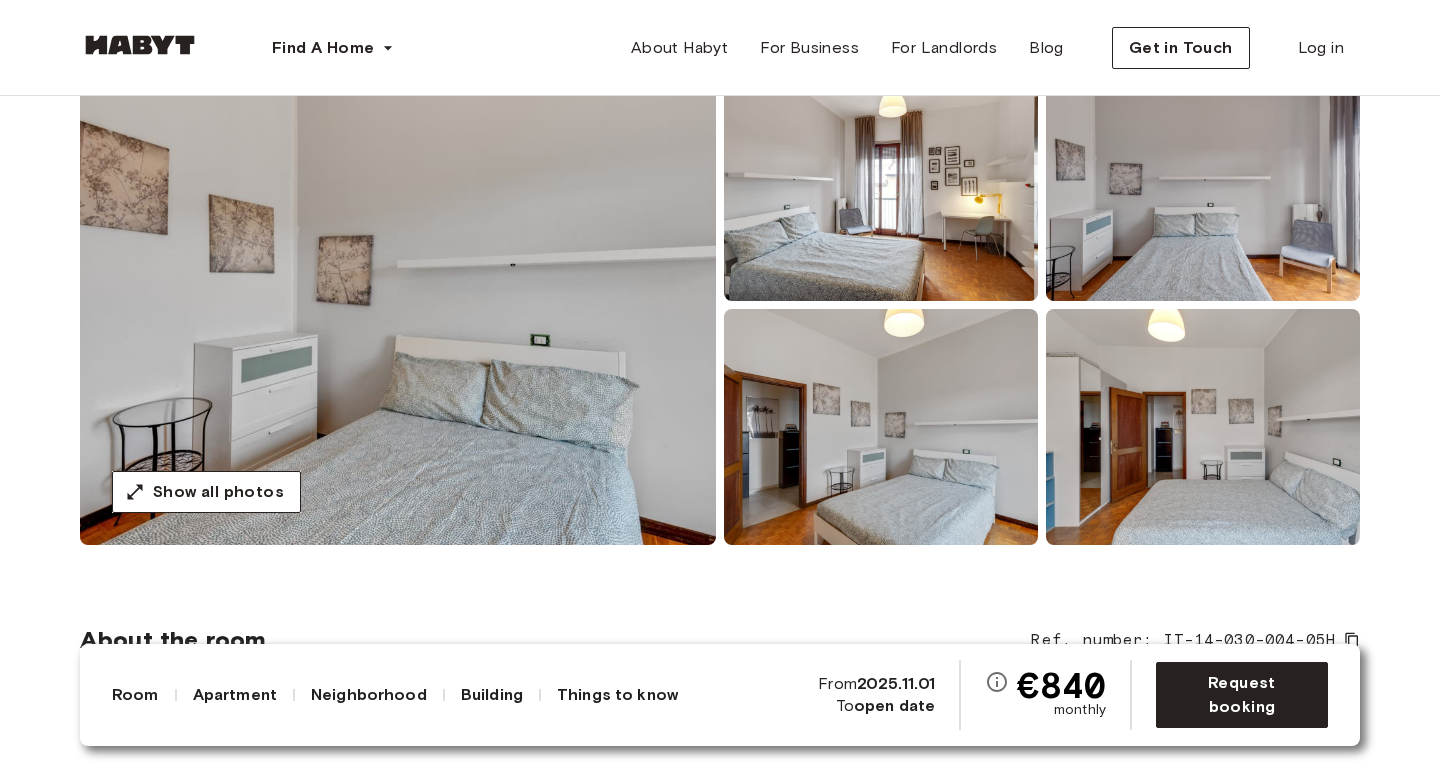 click at bounding box center (398, 305) 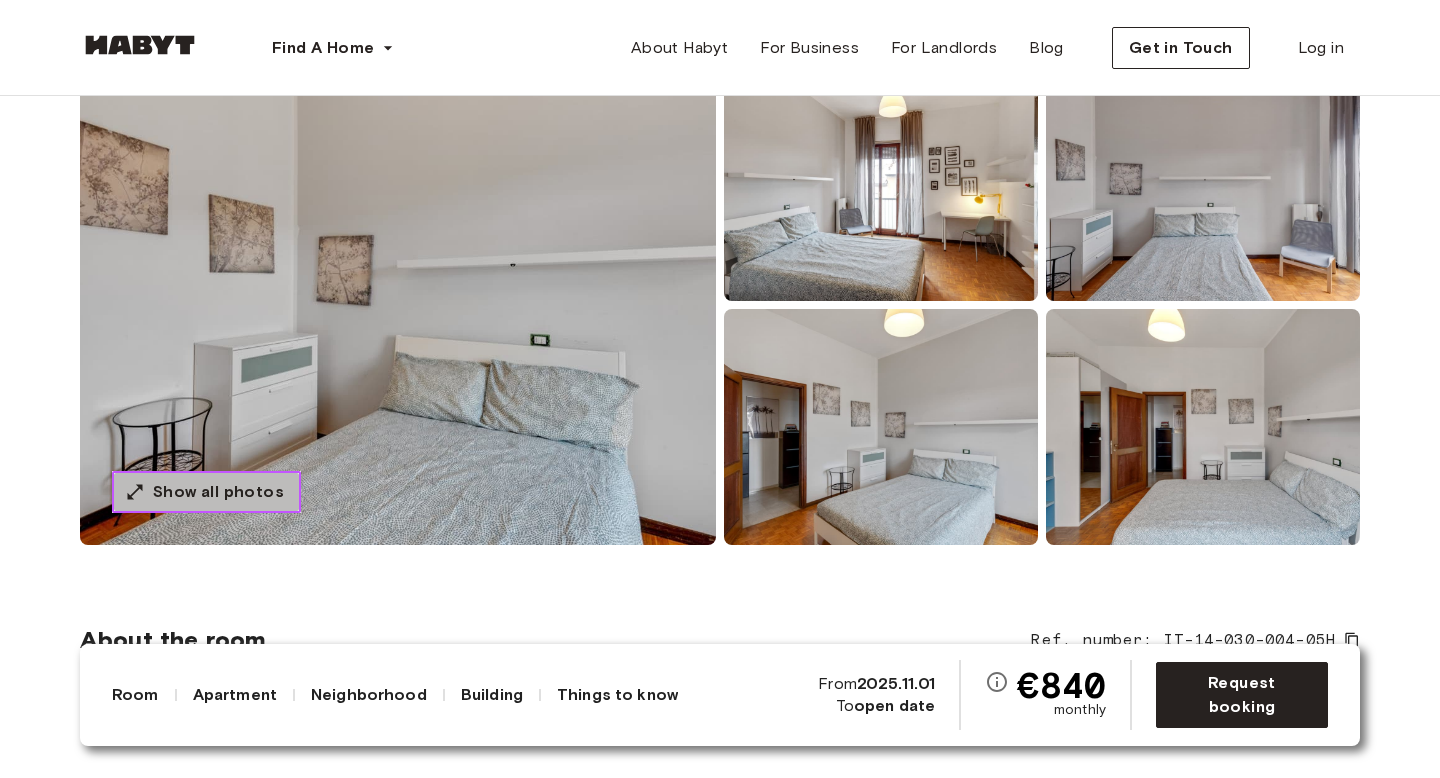 click on "Show all photos" at bounding box center [218, 492] 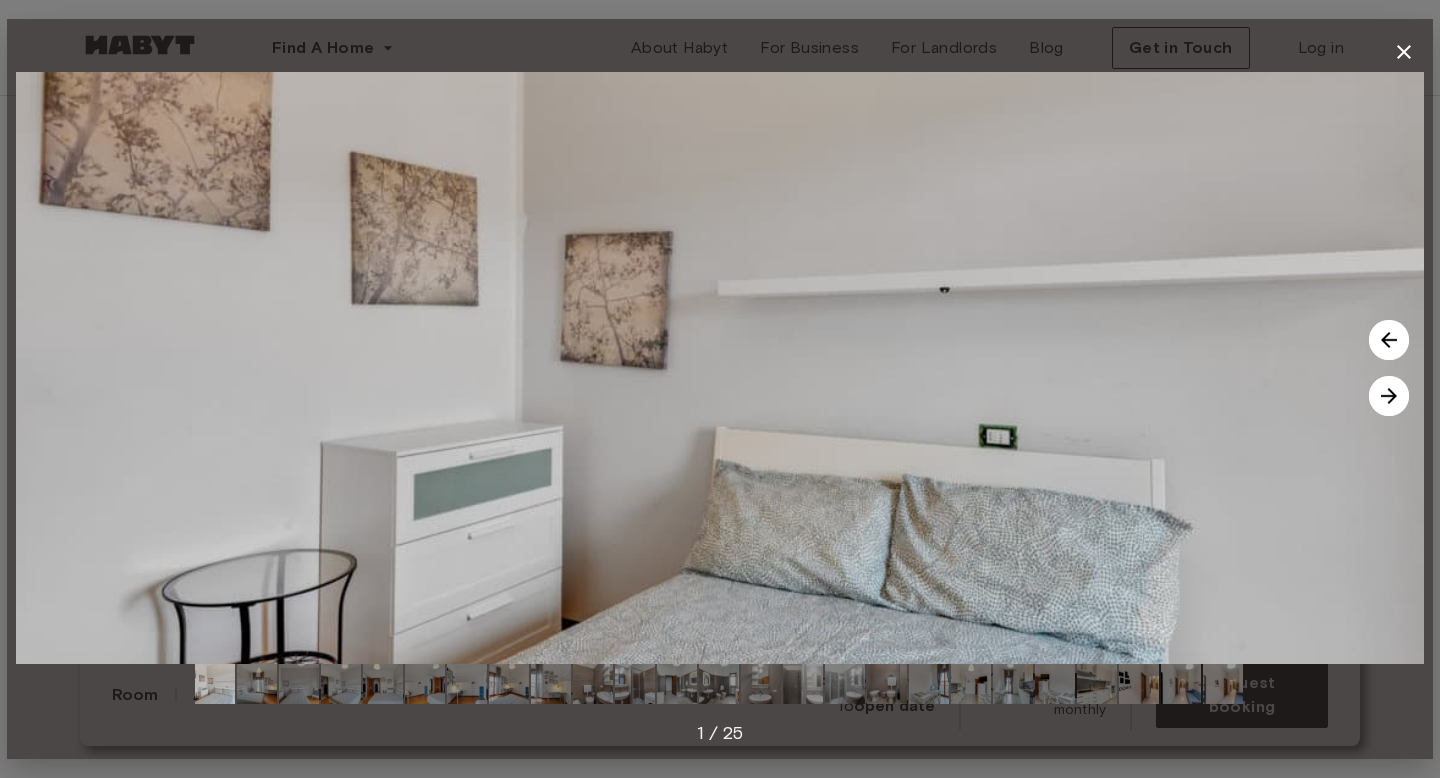 click at bounding box center [1389, 396] 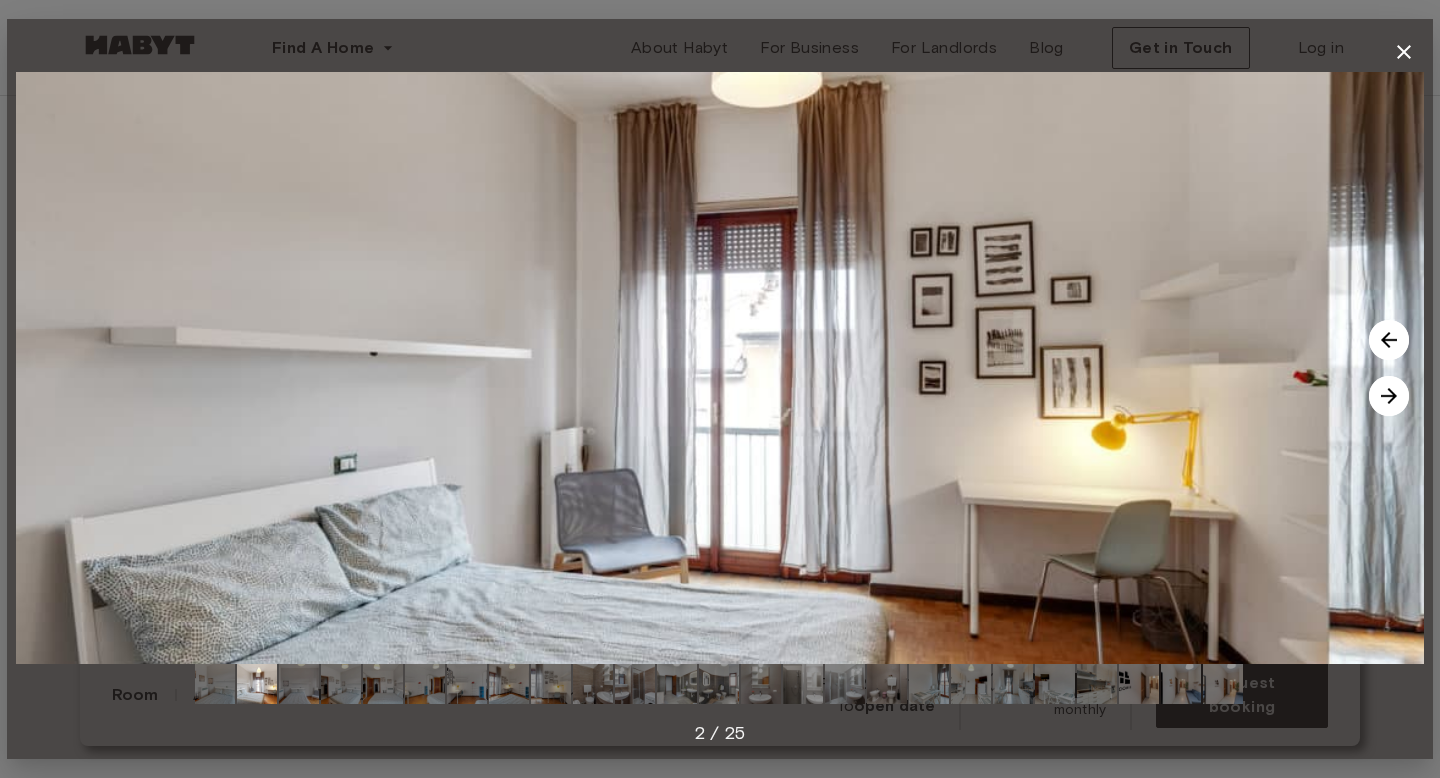 click at bounding box center (1389, 396) 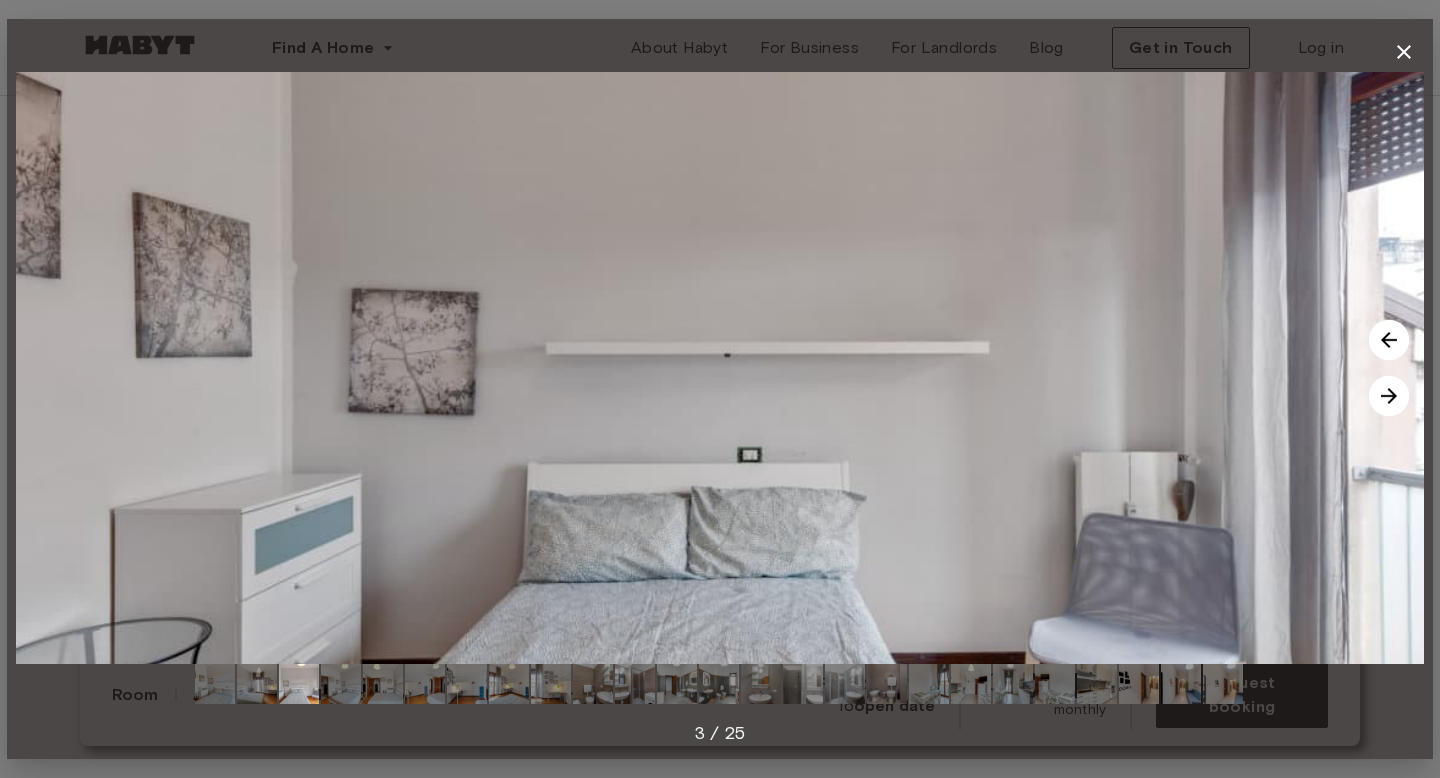 click at bounding box center (1389, 396) 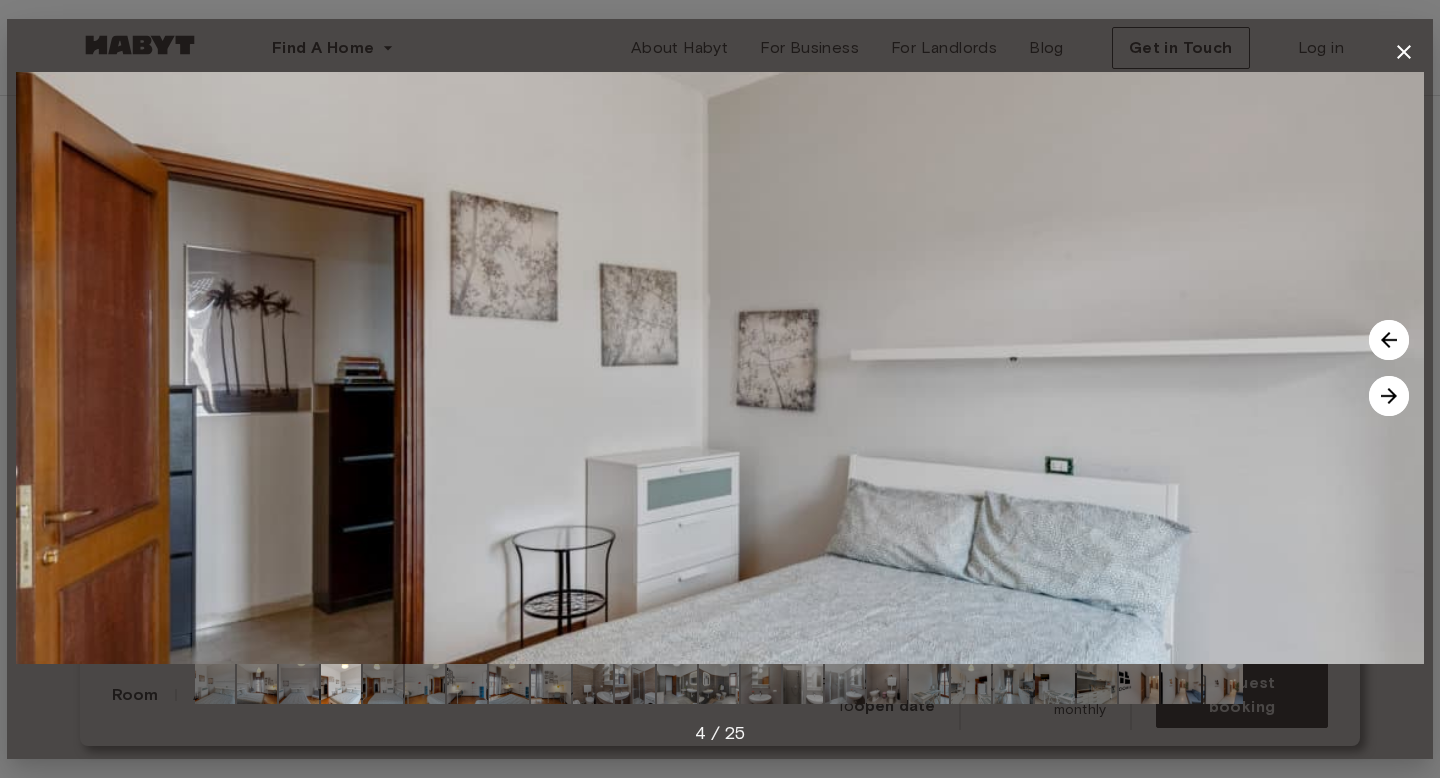 click at bounding box center (1389, 396) 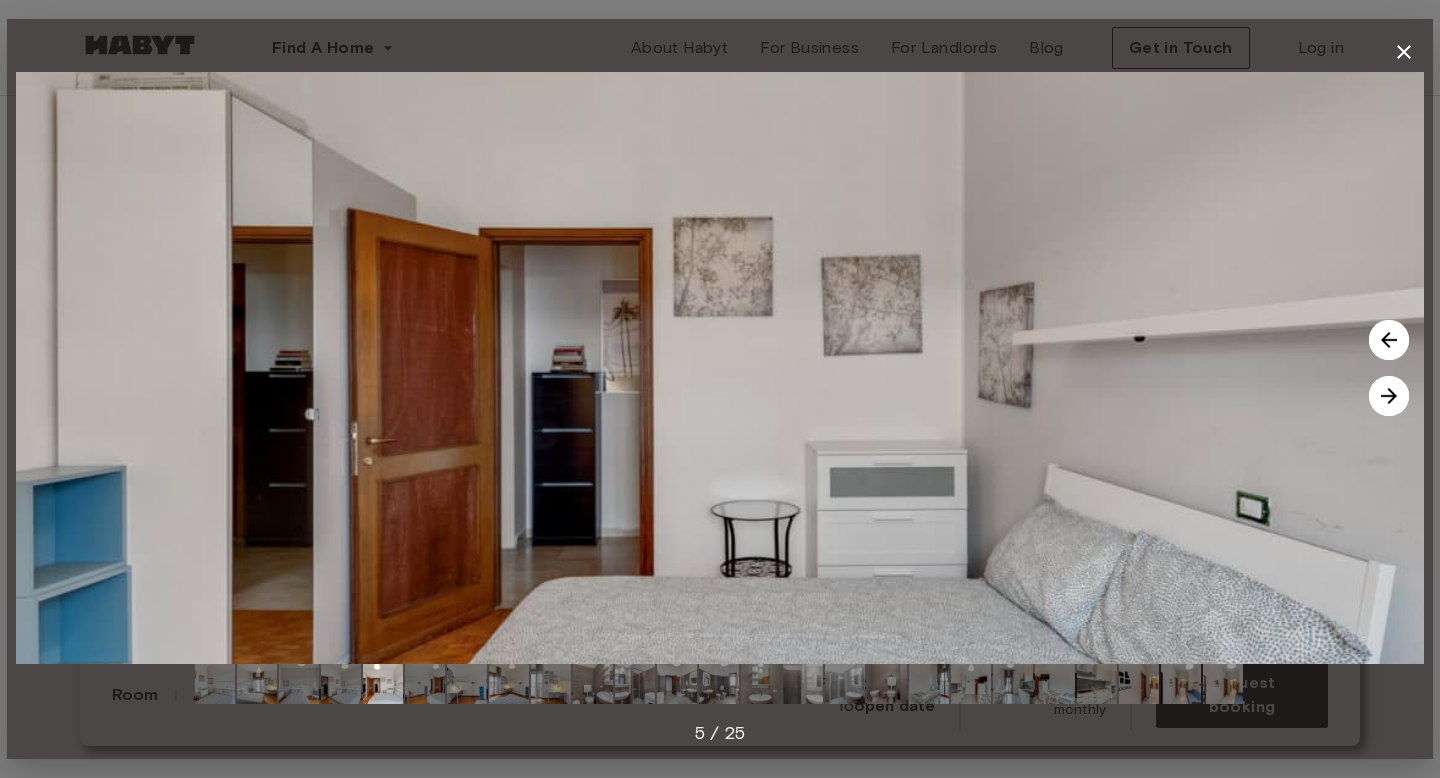 click at bounding box center [1389, 396] 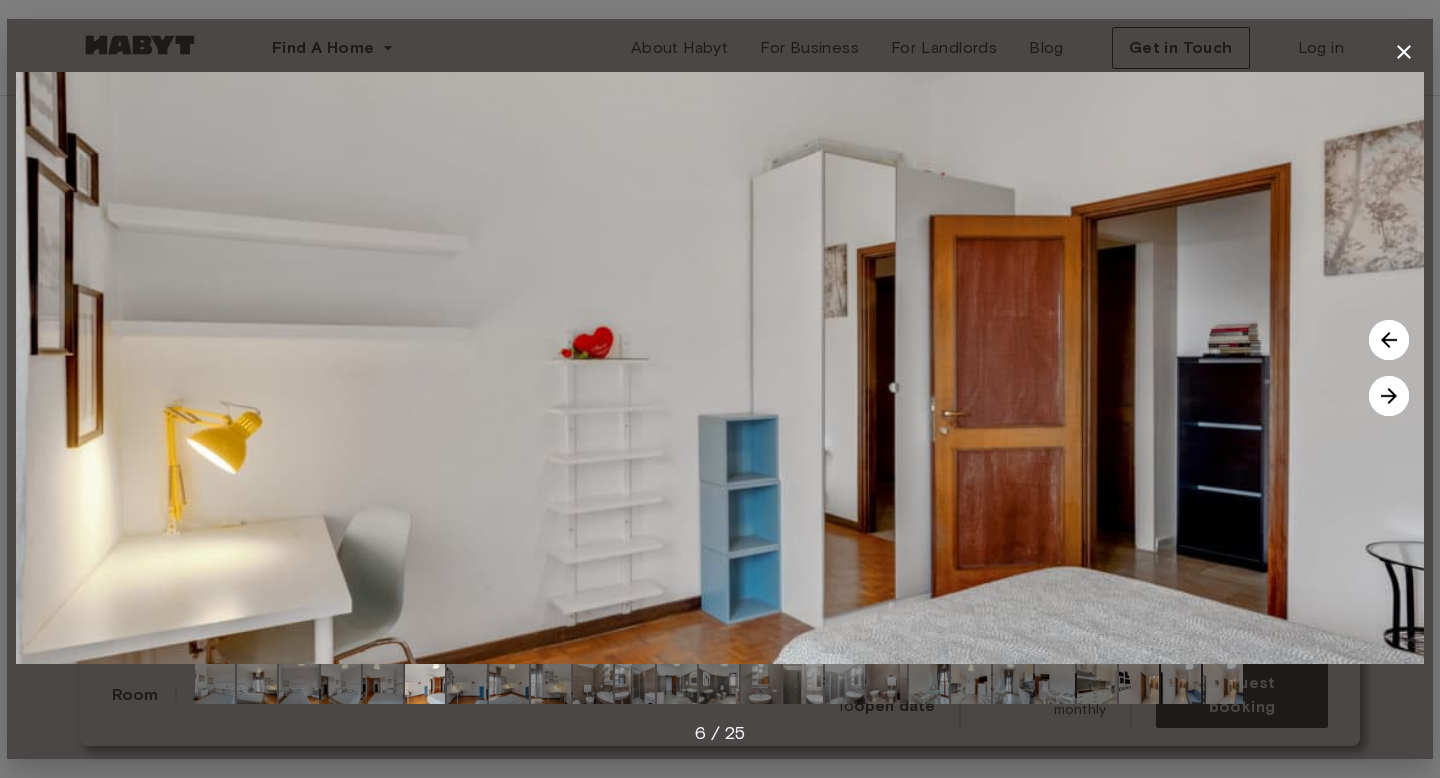 click at bounding box center (1389, 396) 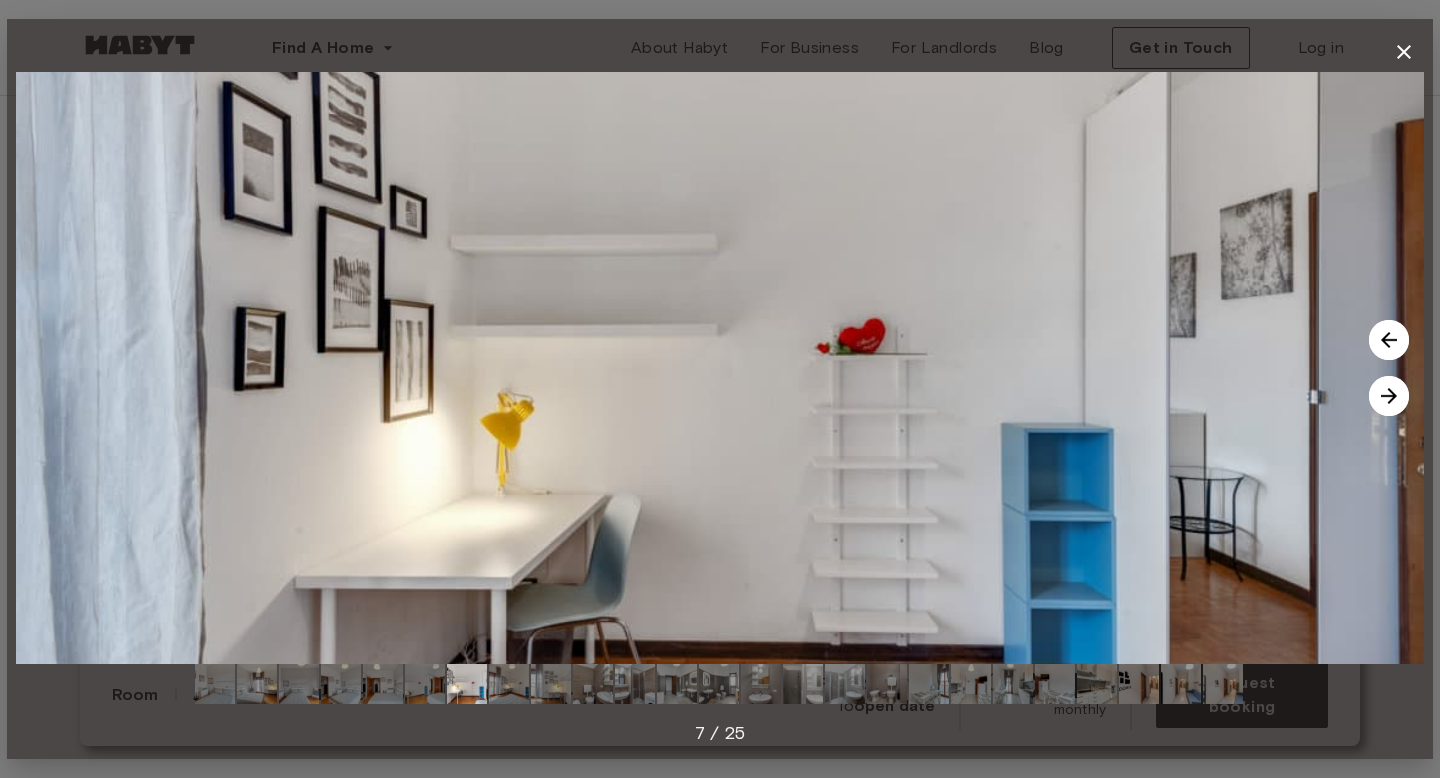 click at bounding box center (1389, 396) 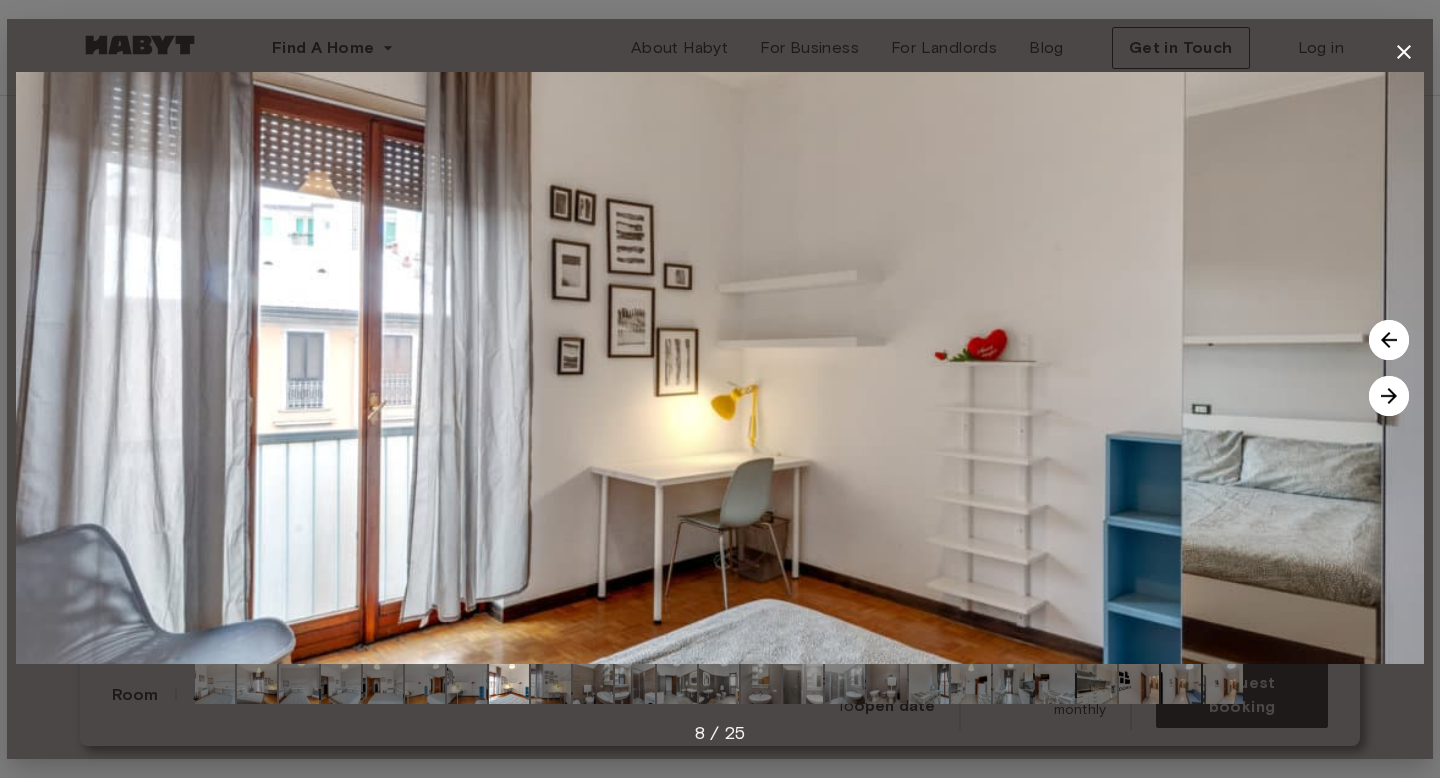 click at bounding box center (1389, 396) 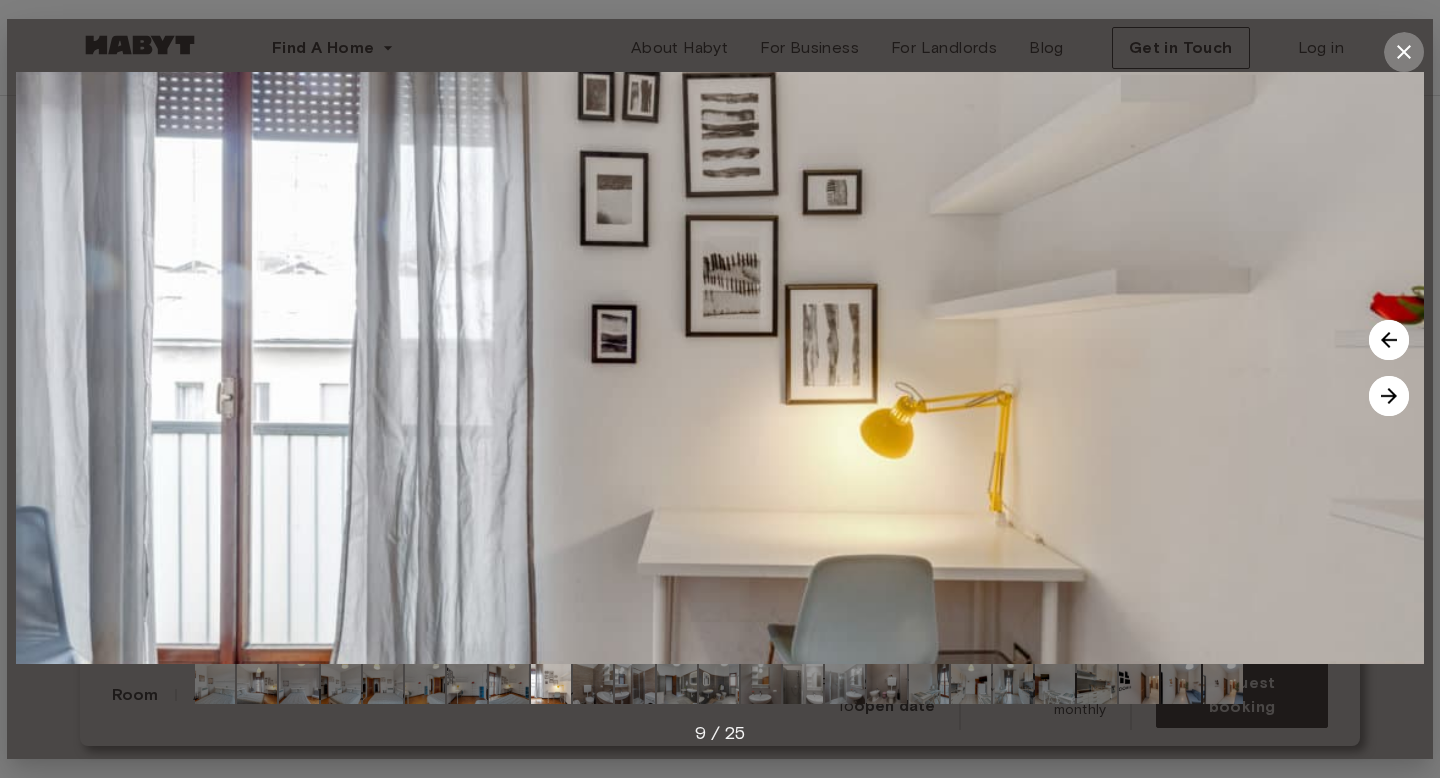 click 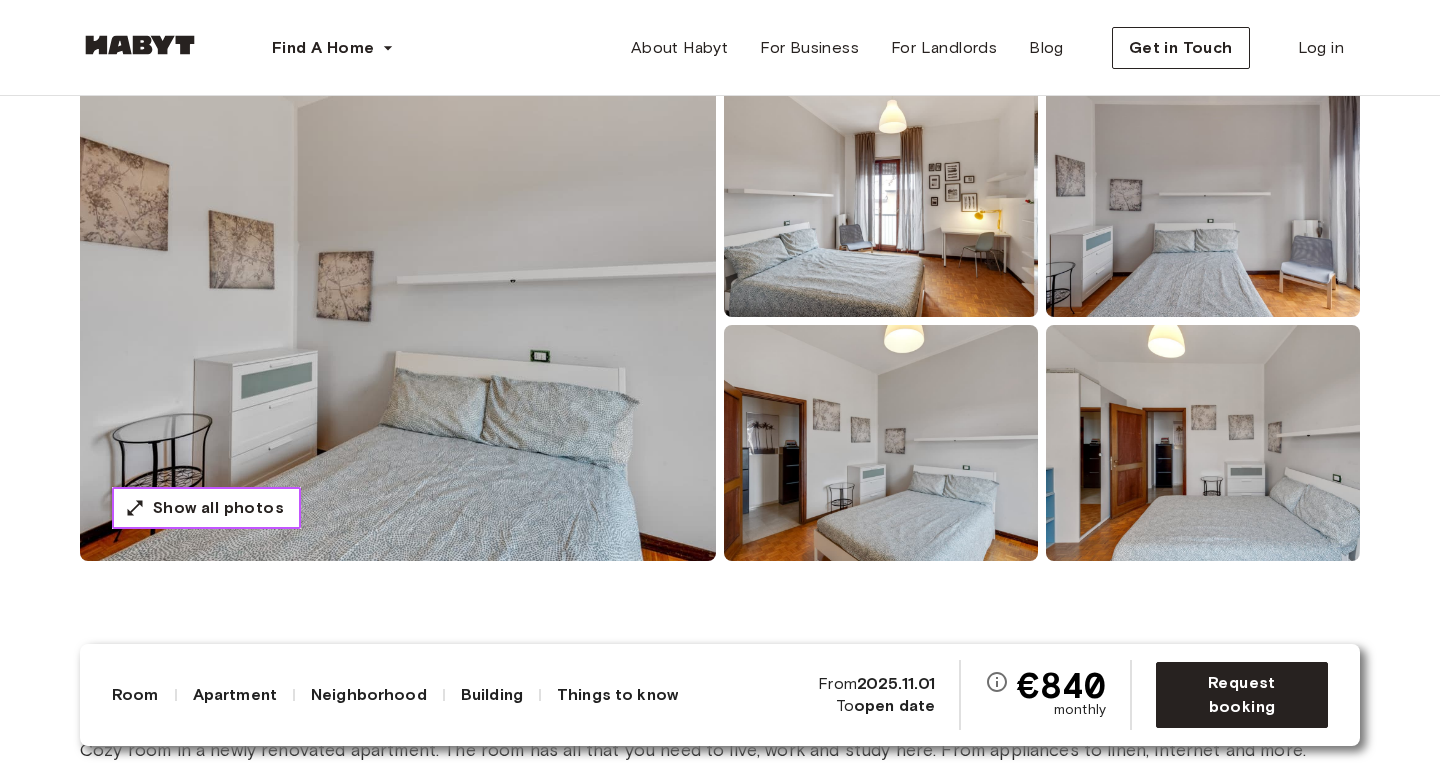 scroll, scrollTop: 0, scrollLeft: 0, axis: both 